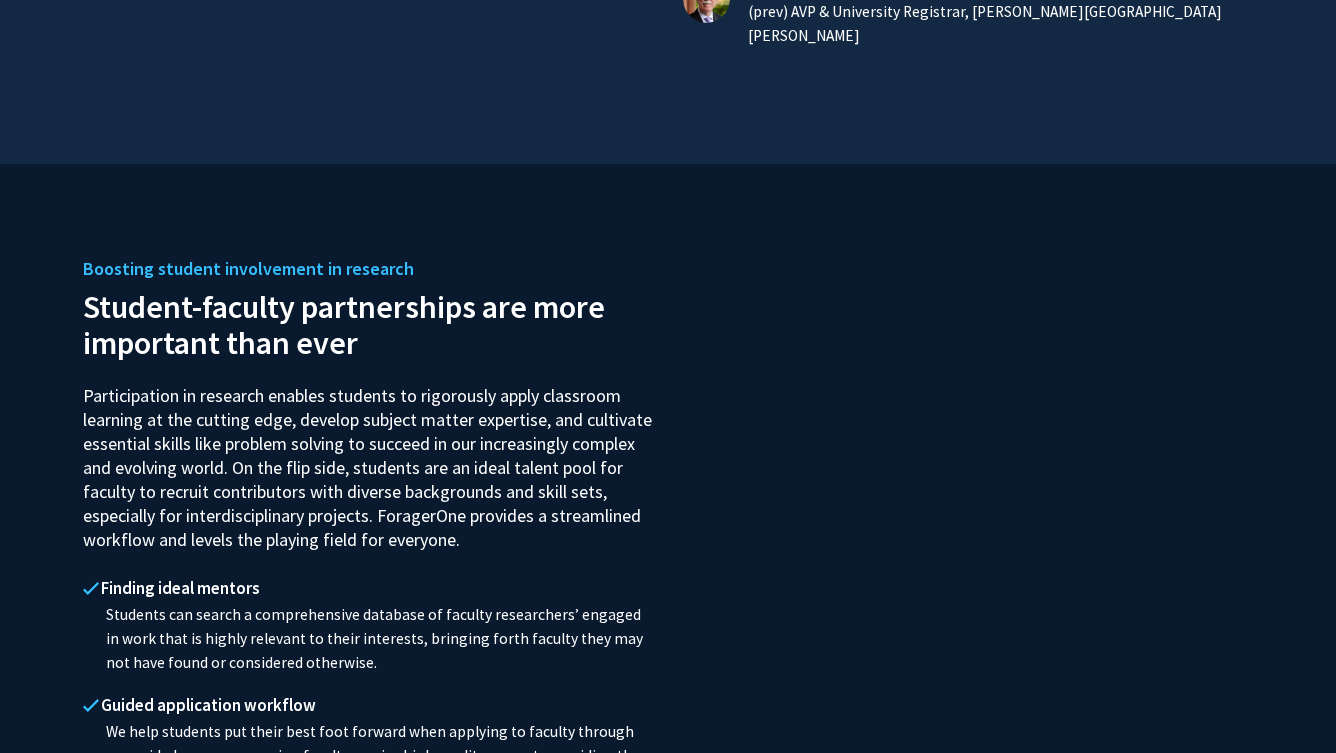 scroll, scrollTop: 1710, scrollLeft: 0, axis: vertical 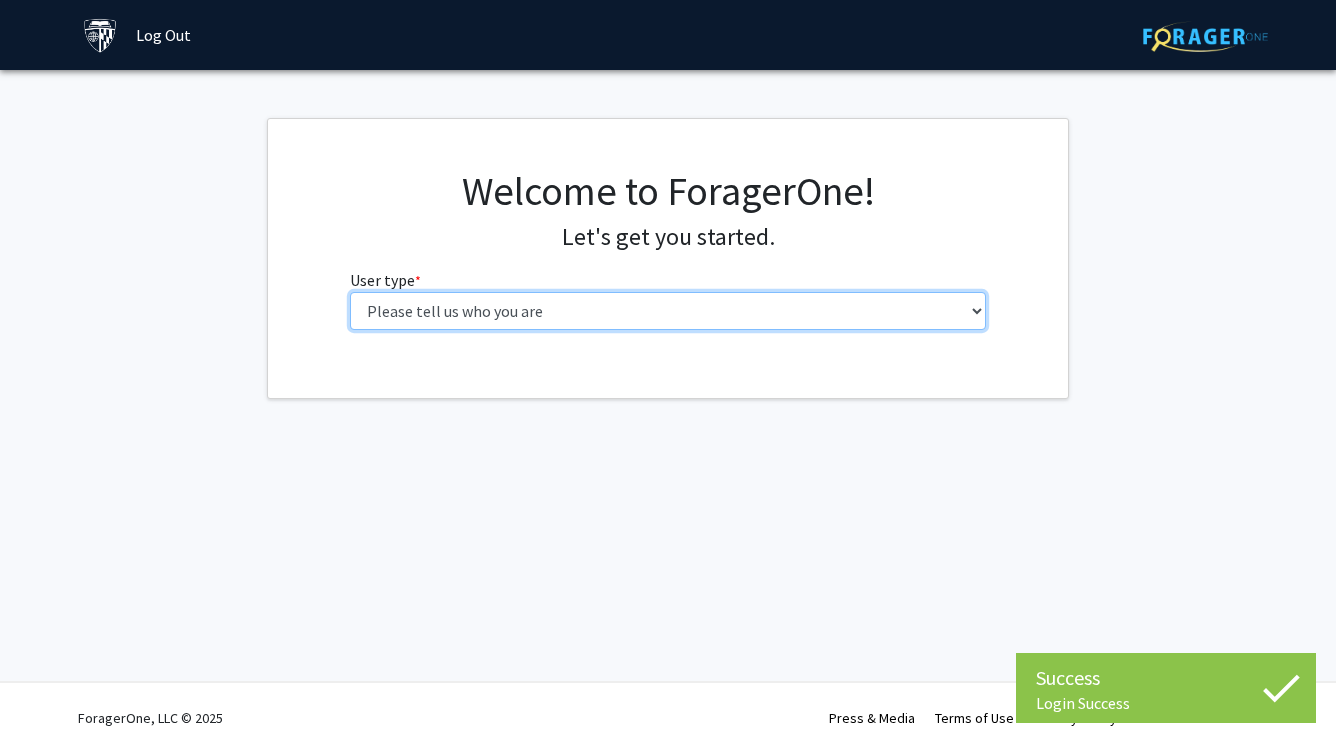 select on "1: undergrad" 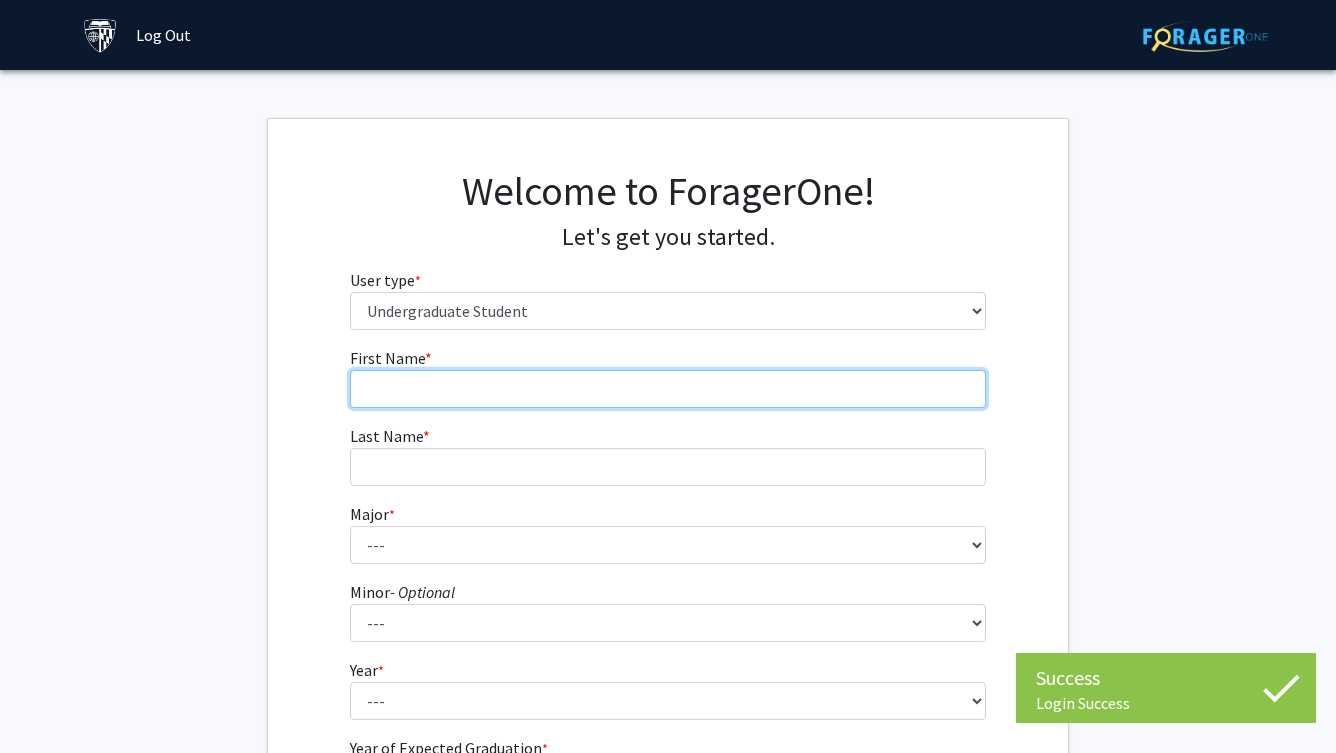 click on "First Name * required" at bounding box center (668, 389) 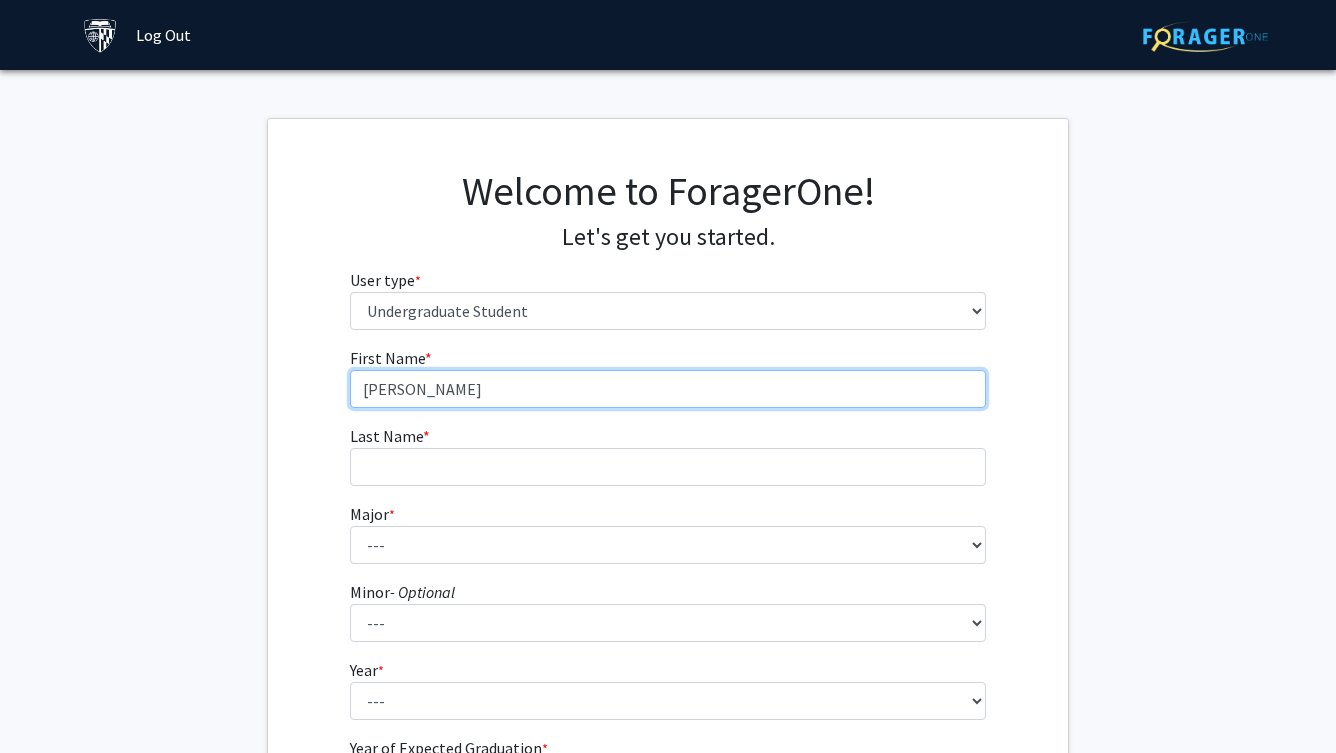 type on "Tracy" 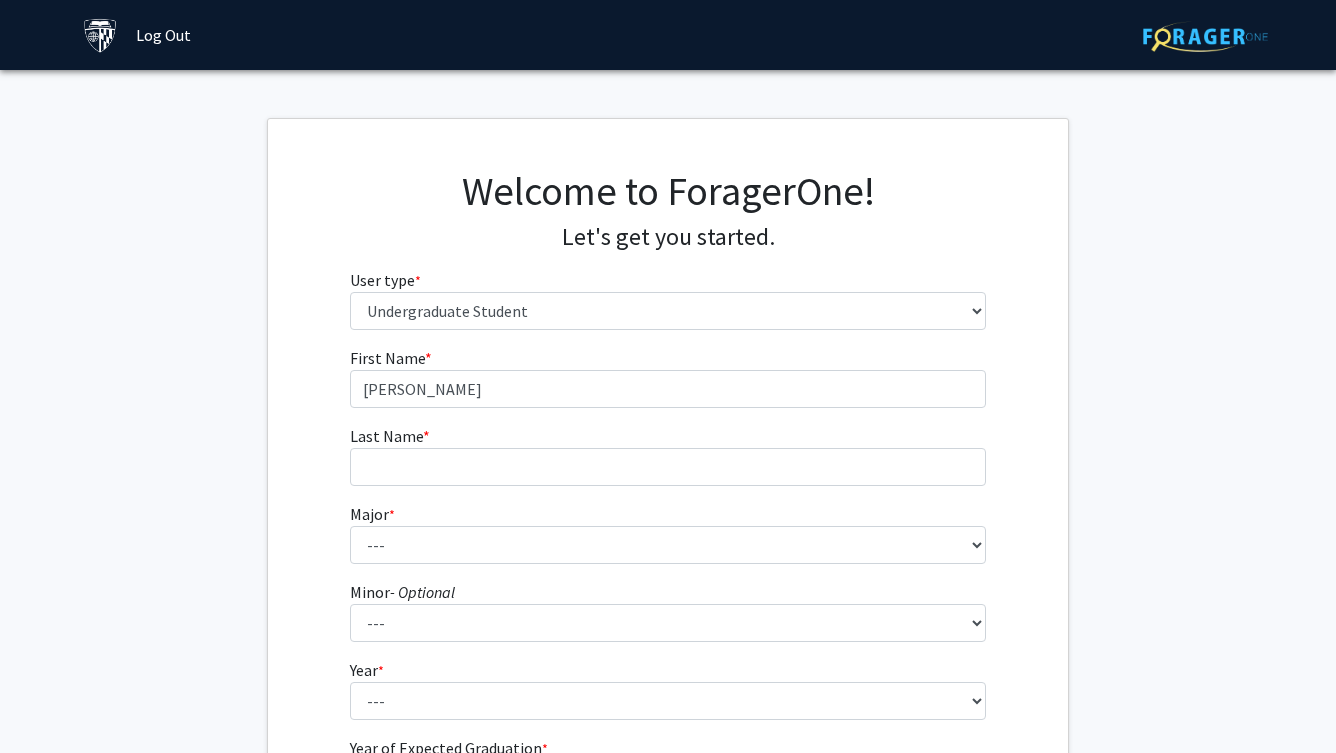 click on "First Name * required Tracy Last Name * required  Major  * required ---  Africana Studies   Anthropology   Applied Mathematics & Statistics   Archaeology   Behavioral Biology   Biology   Biomedical Engineering   Biophysics   Chemical & Biomolecular Engineering   Chemistry   Civil Engineering   Classics   Cognitive Science   Computer Engineering   Computer Science   Earth & Planetary Sciences   East Asian Studies   Economics   Electrical Engineering   Engineering Mechanics   English   Environmental Engineering   Environmental Science   Film & Media Studies   French   General Engineering   Geography   German   Global Environmental Change & Sustainability   History   History of Art   History of Science & Technology   Interdisciplinary Studies   International Studies   Italian   Latin American Studies   Materials Science & Engineering   Mathematics   Mechanical Engineering   Medicine, Science & the Humanities   Molecular & Cellular Biology   Music   Natural Sciences   Near Eastern Studies   Neuroscience   Minor" 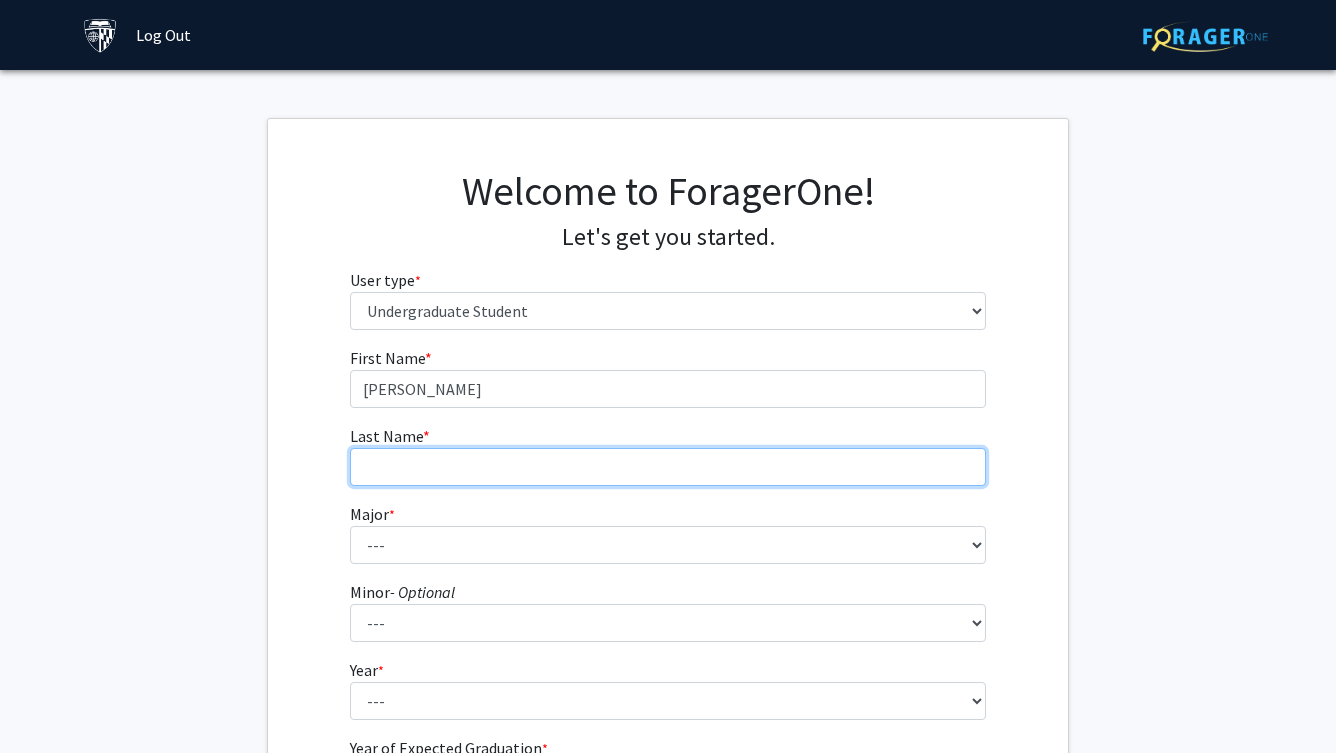 click on "Last Name * required" at bounding box center [668, 467] 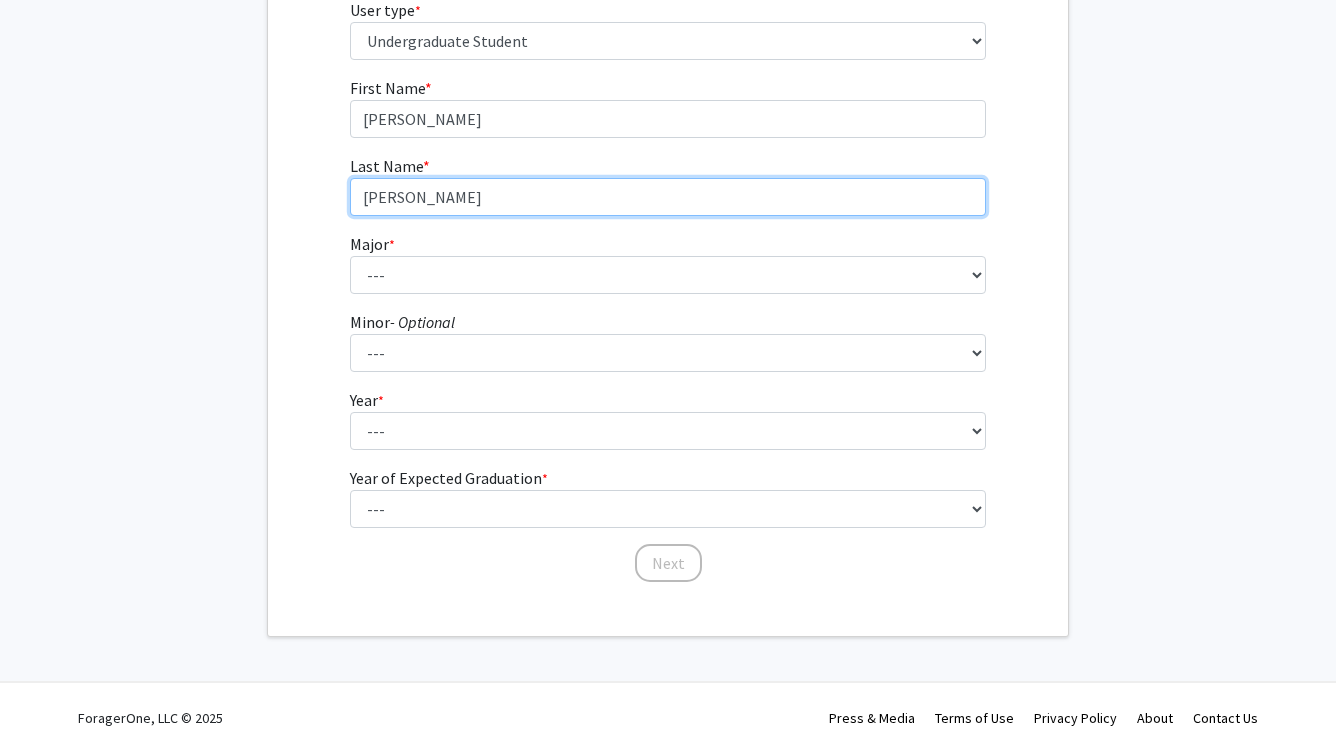 scroll, scrollTop: 269, scrollLeft: 0, axis: vertical 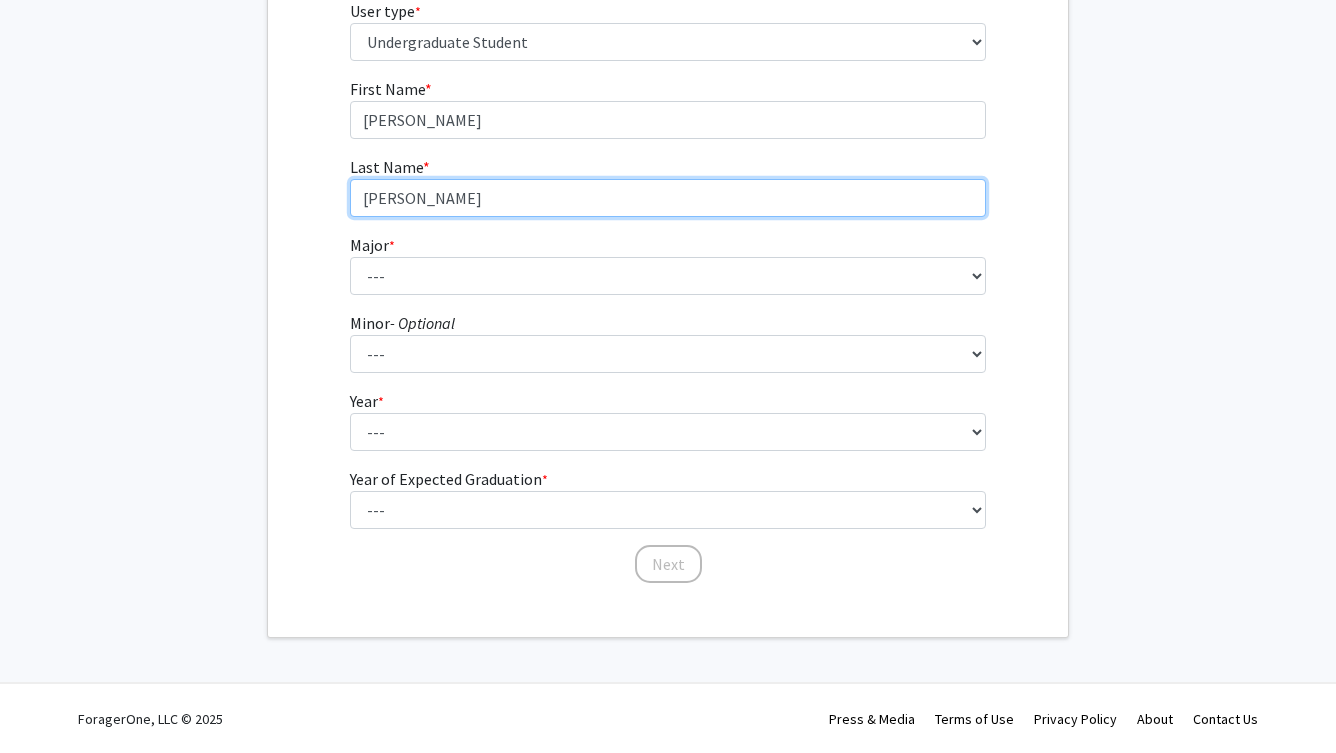 type on "Nguyen" 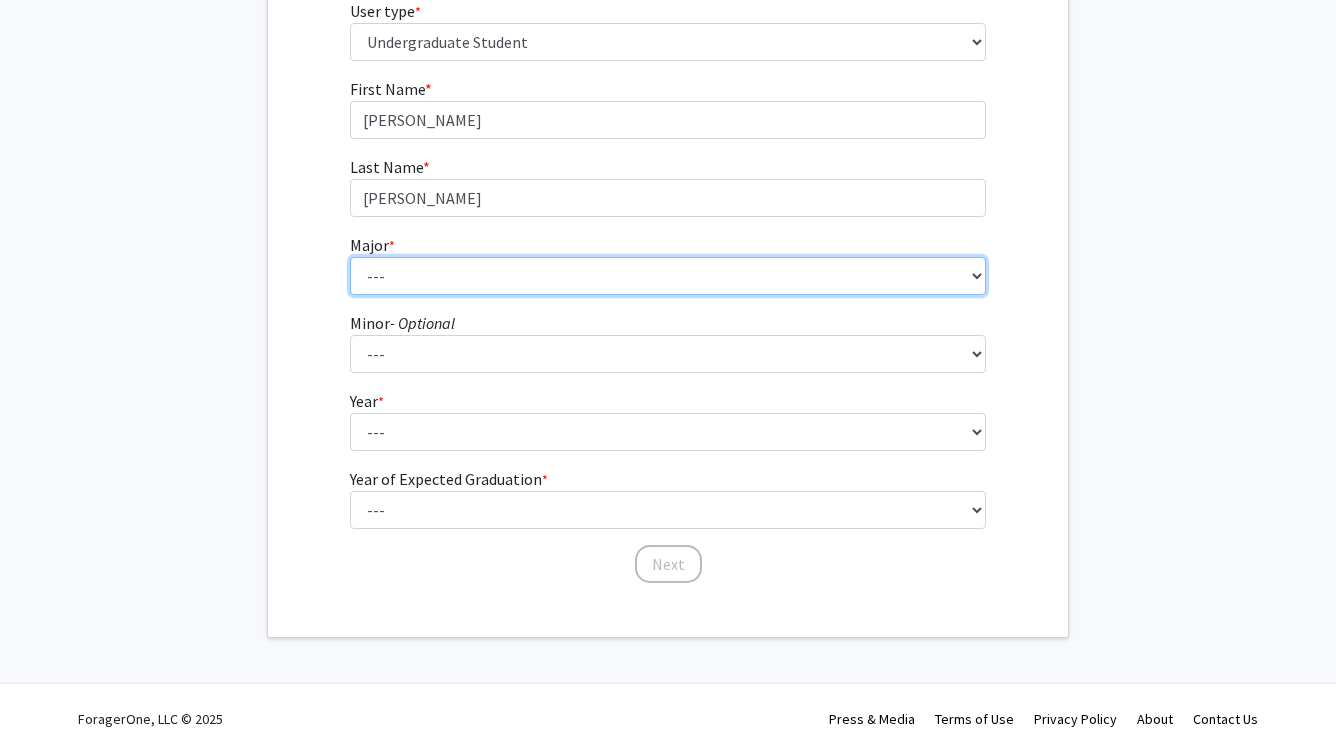 select on "8: 23" 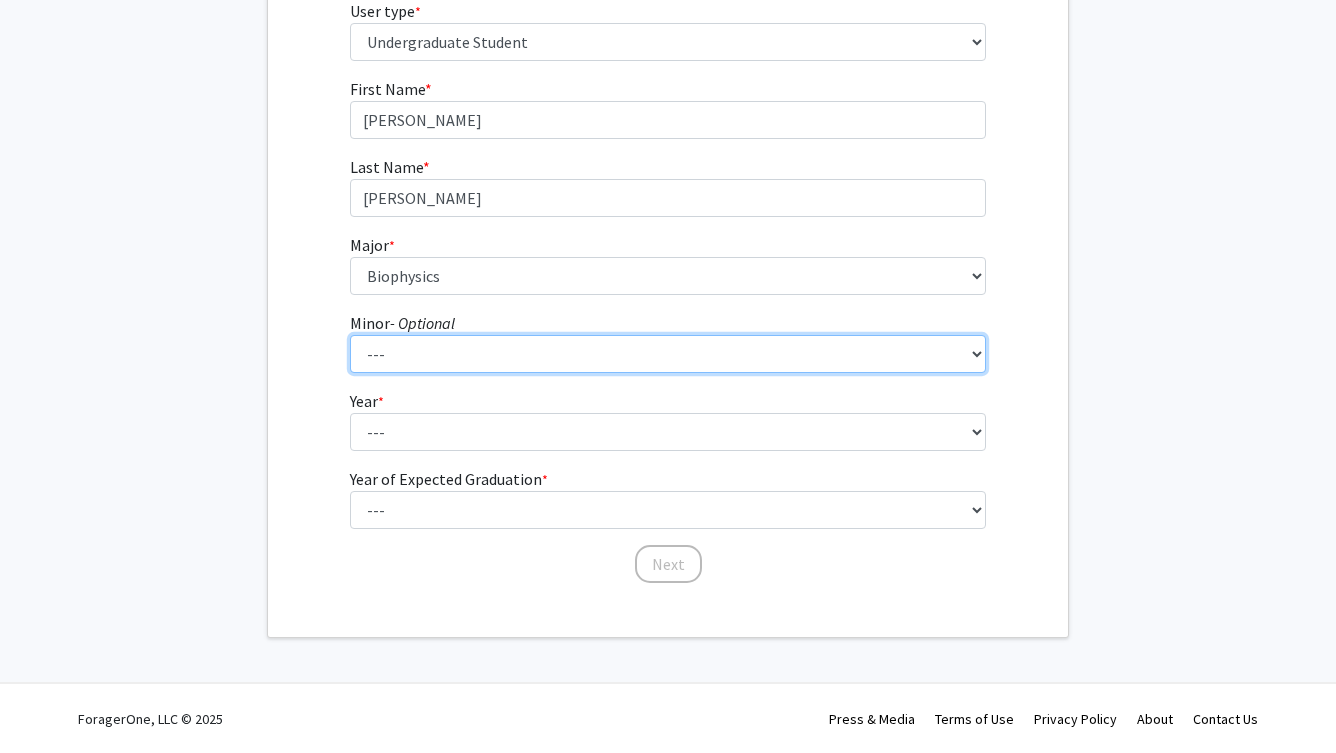 select on "4: 16" 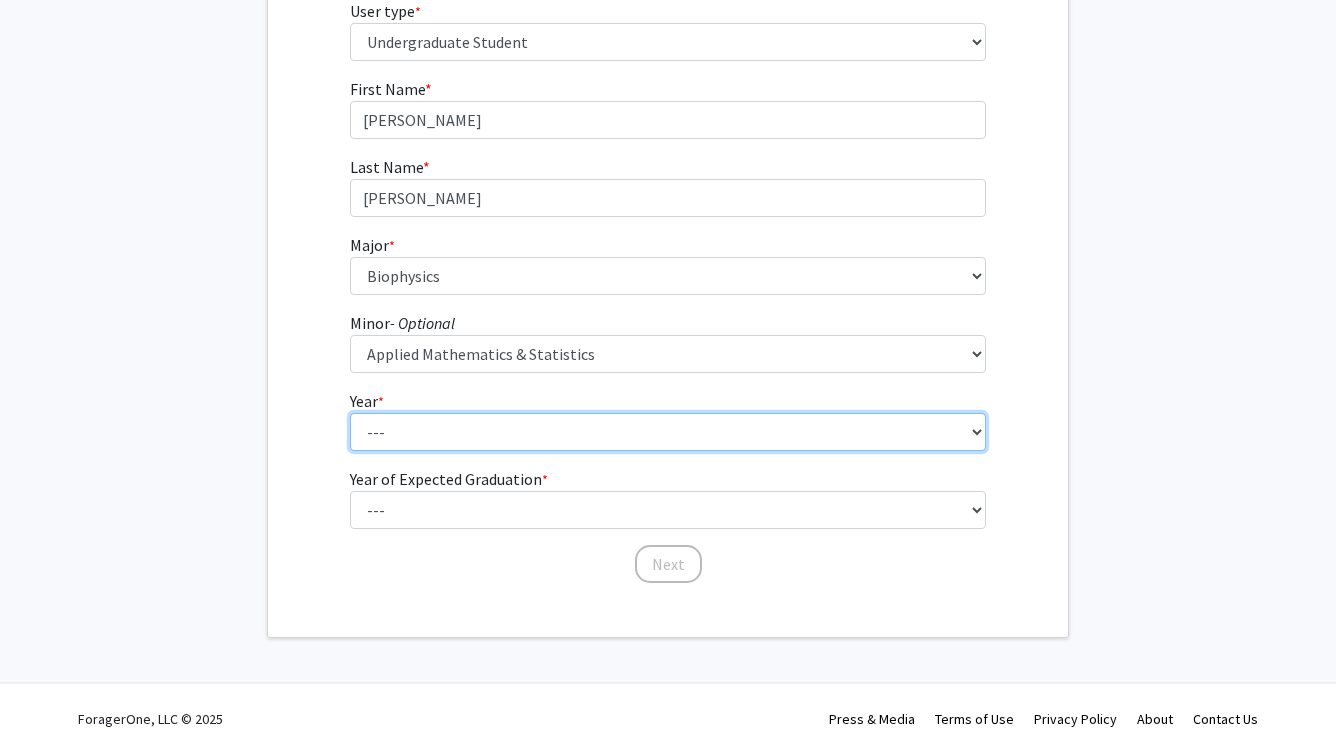 select on "1: first-year" 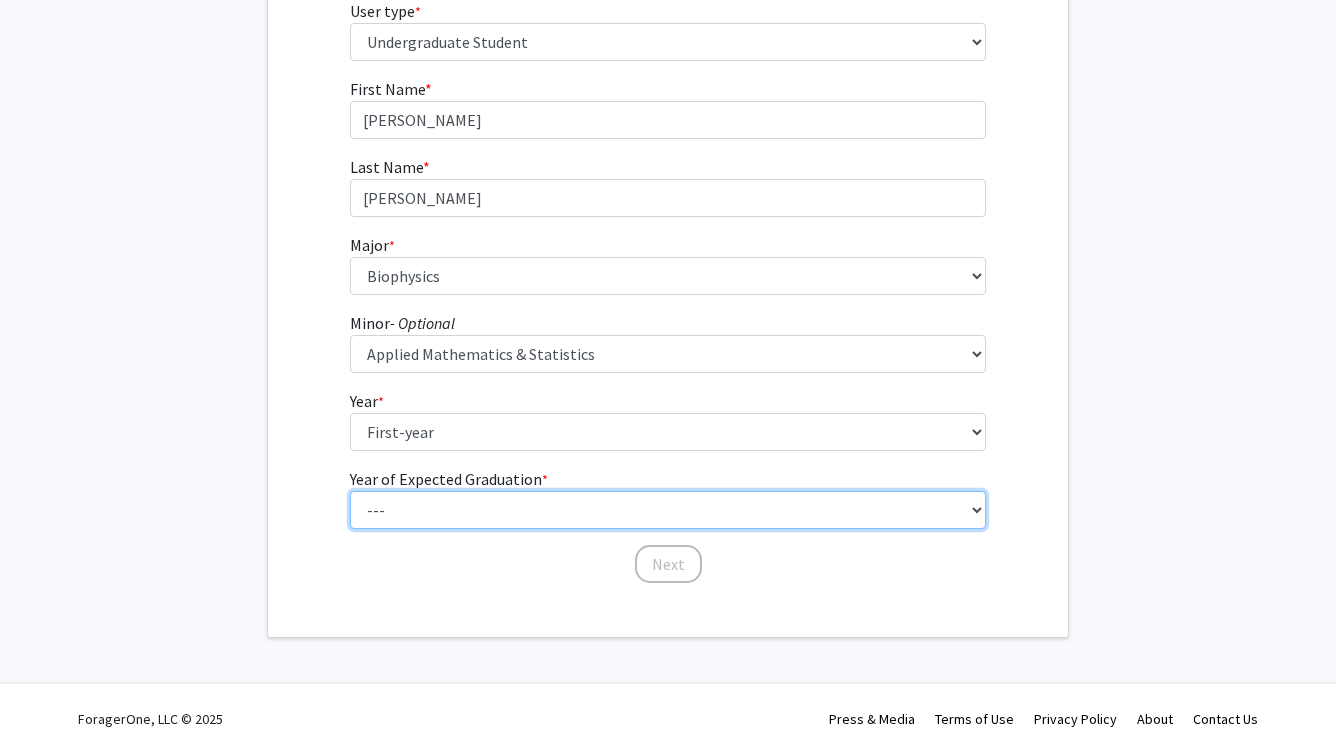 select on "5: 2029" 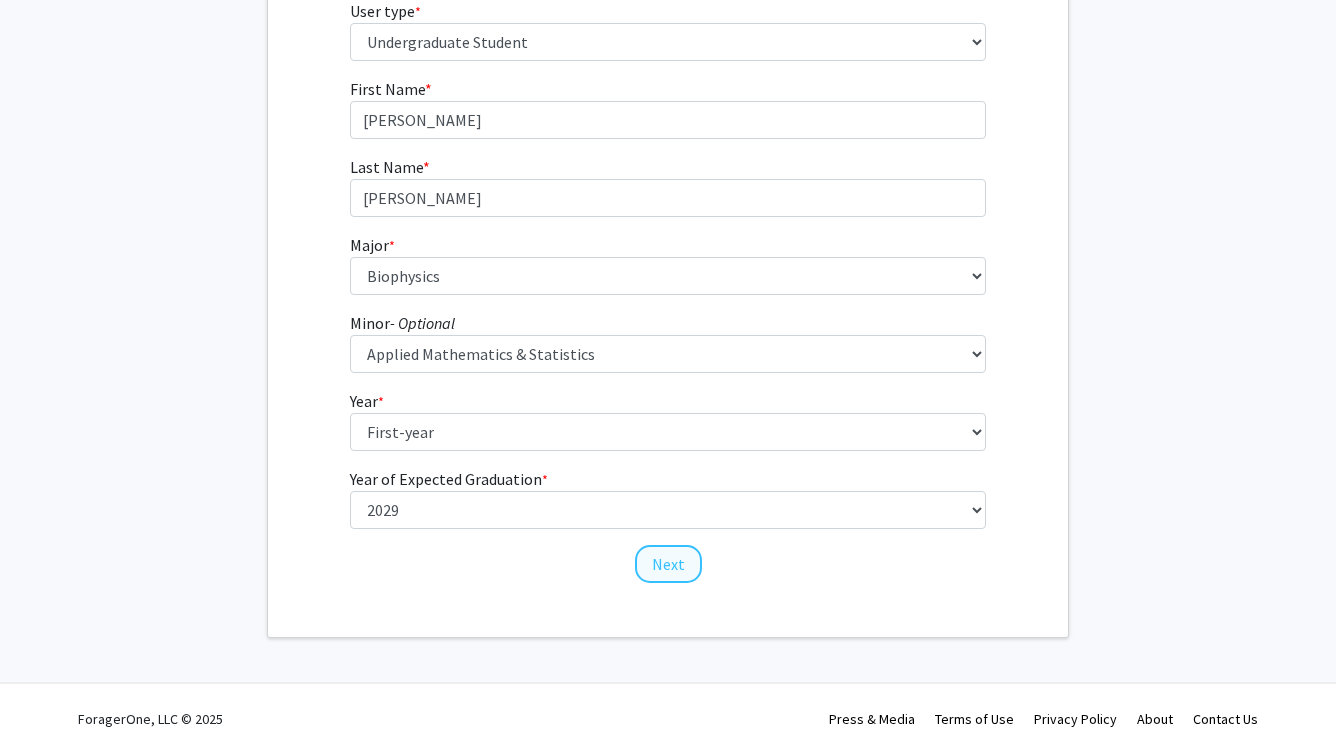 click on "Next" 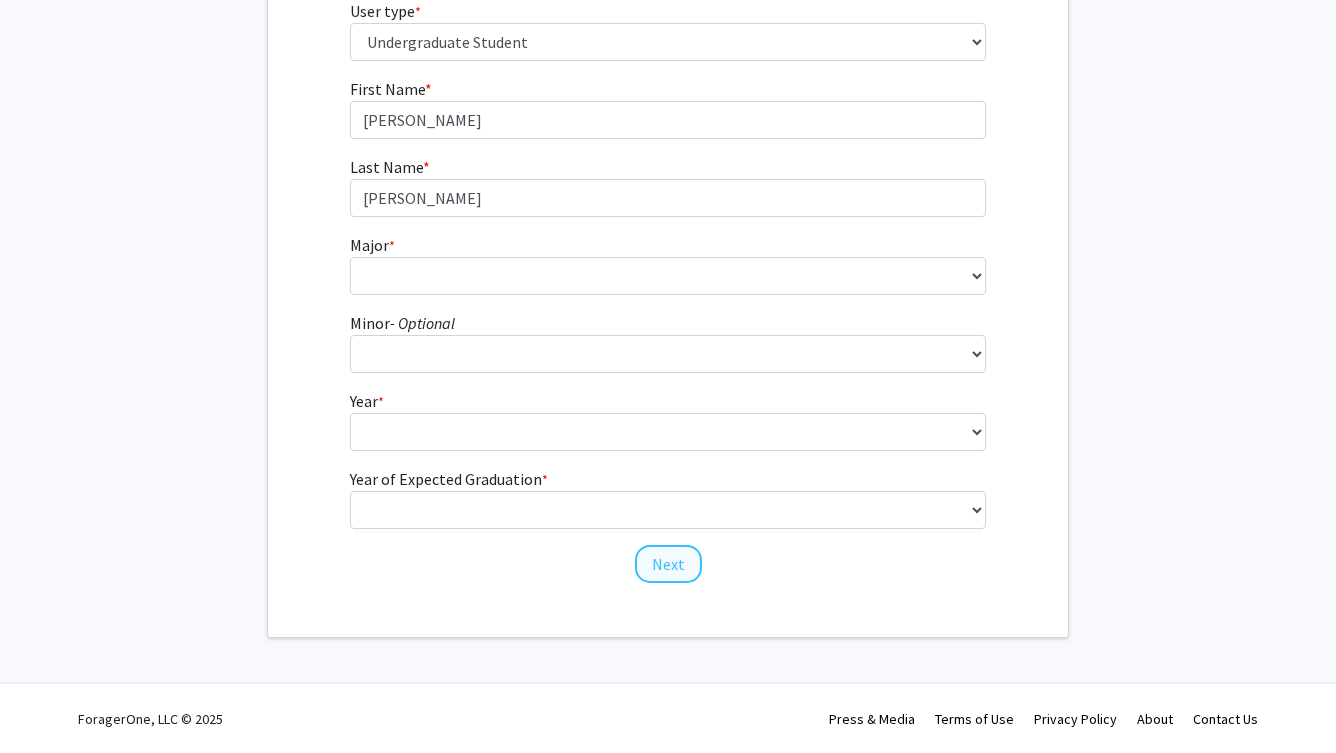 scroll, scrollTop: 0, scrollLeft: 0, axis: both 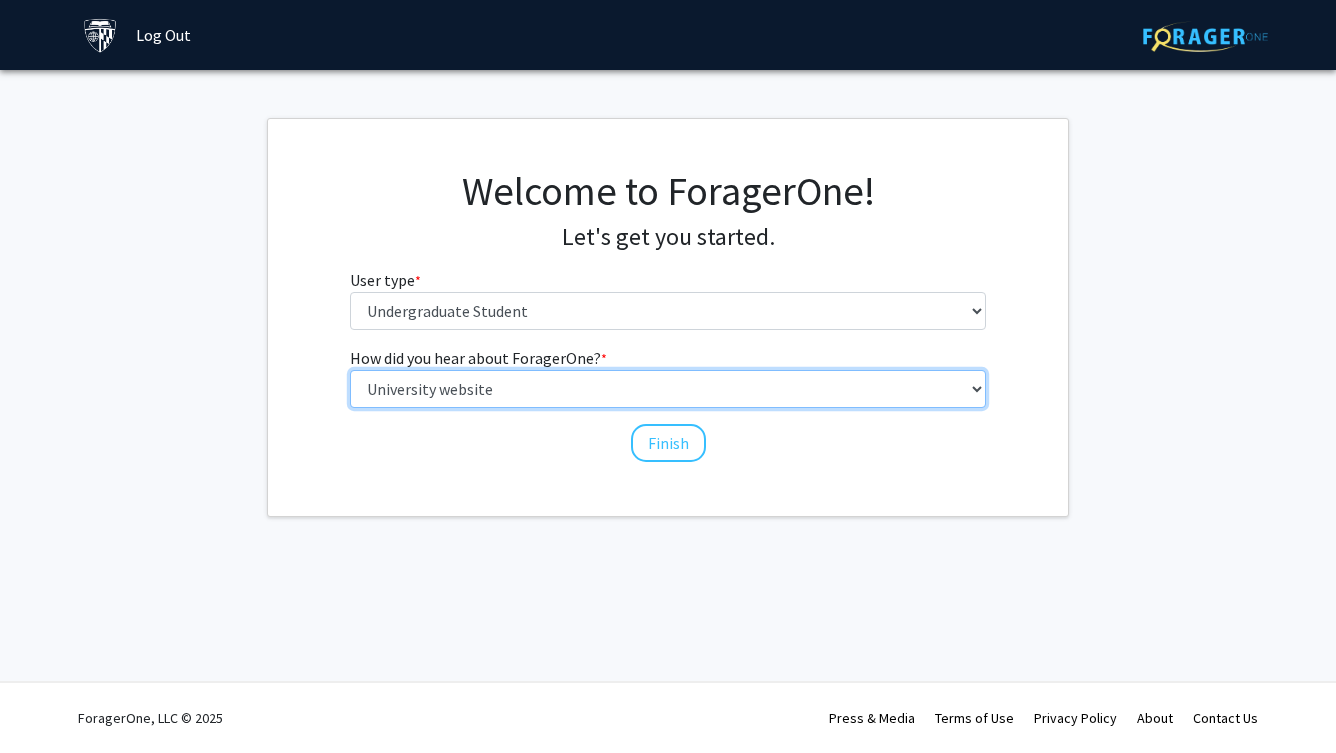 select on "2: faculty_recommendation" 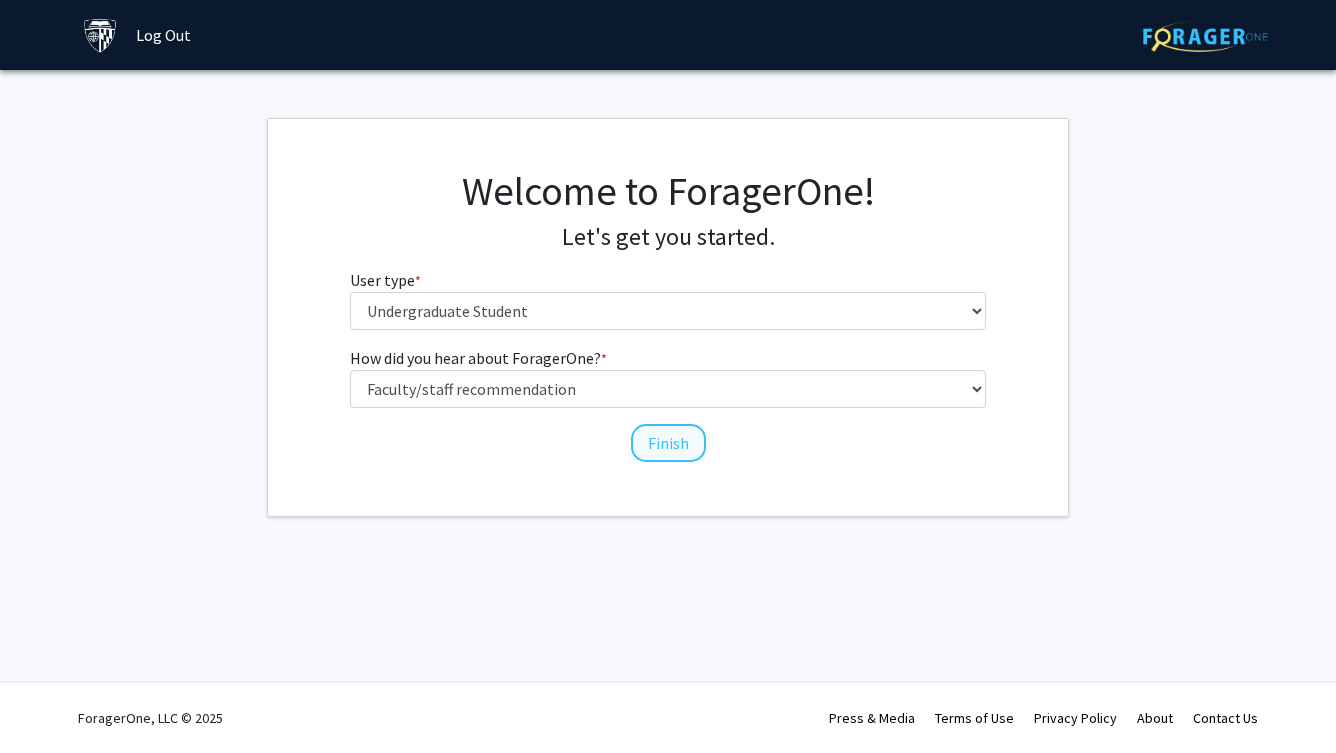 click on "Finish" 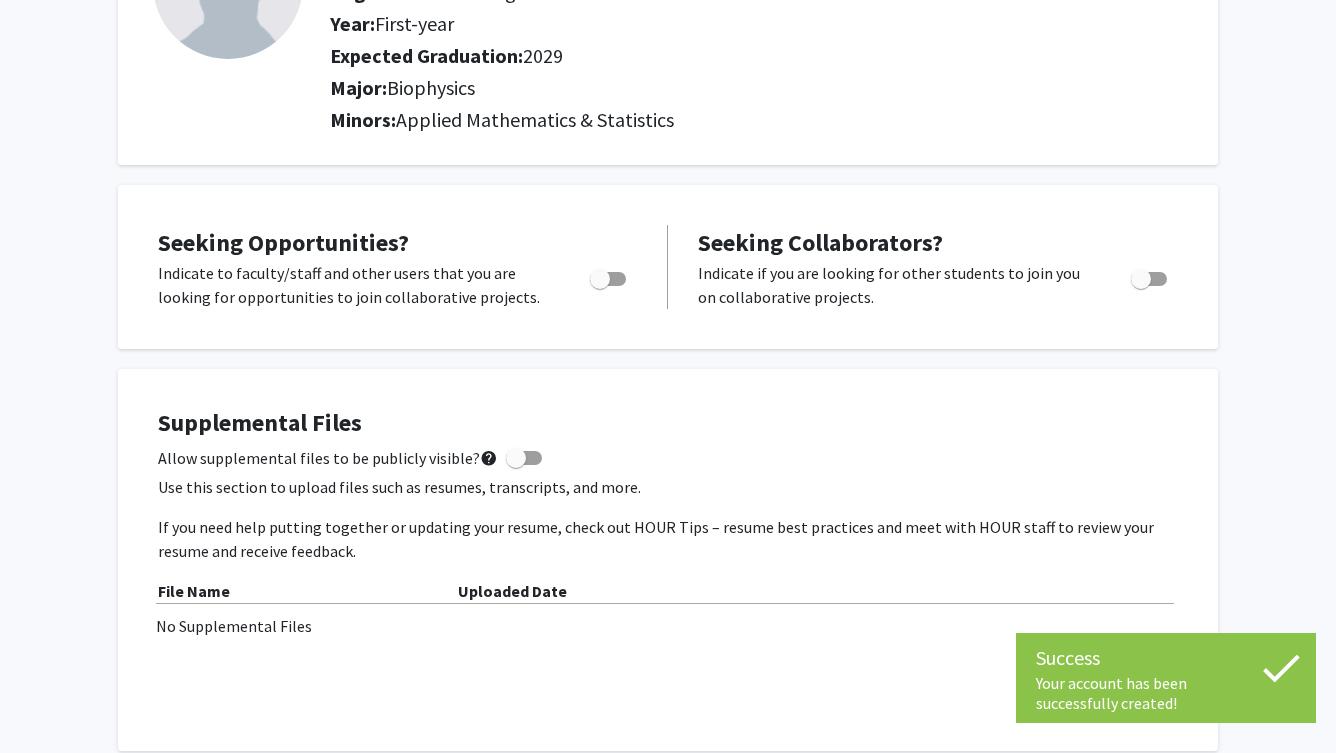 scroll, scrollTop: 225, scrollLeft: 0, axis: vertical 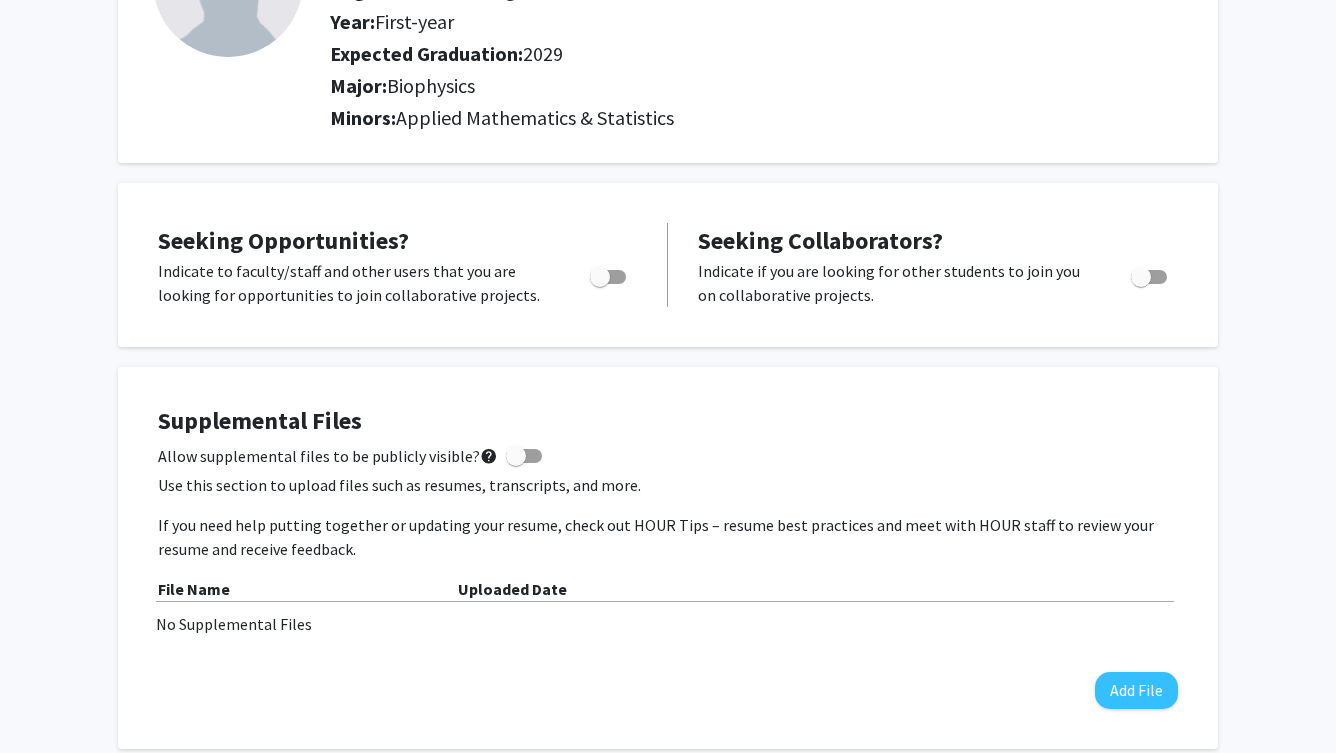 click at bounding box center [600, 277] 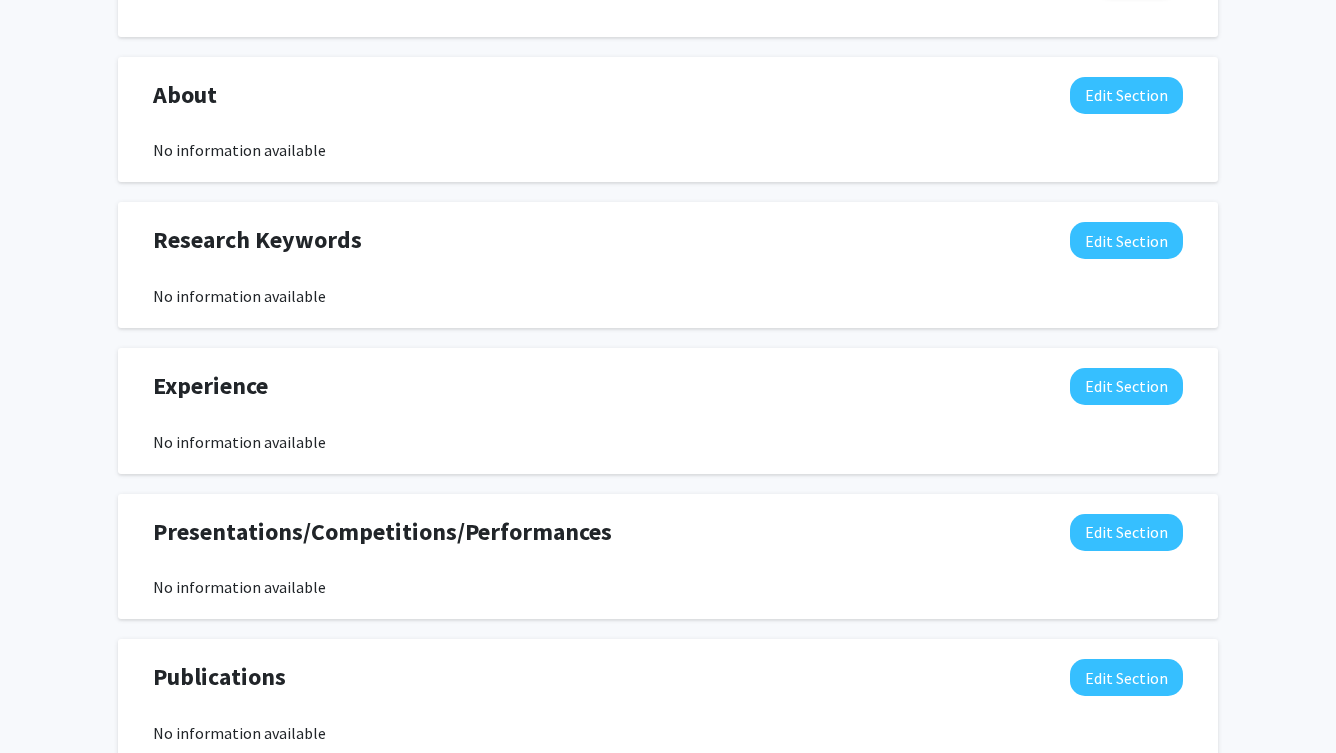 scroll, scrollTop: 916, scrollLeft: 0, axis: vertical 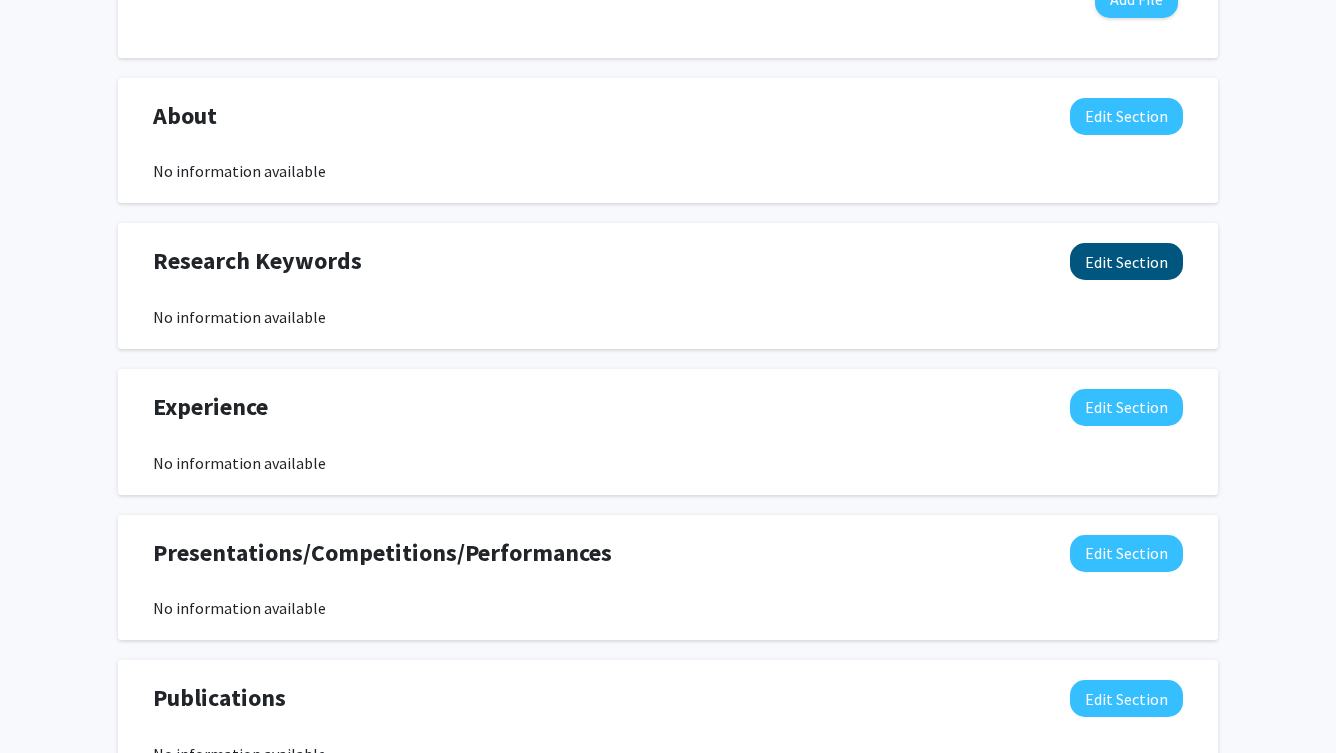 click on "Edit Section" 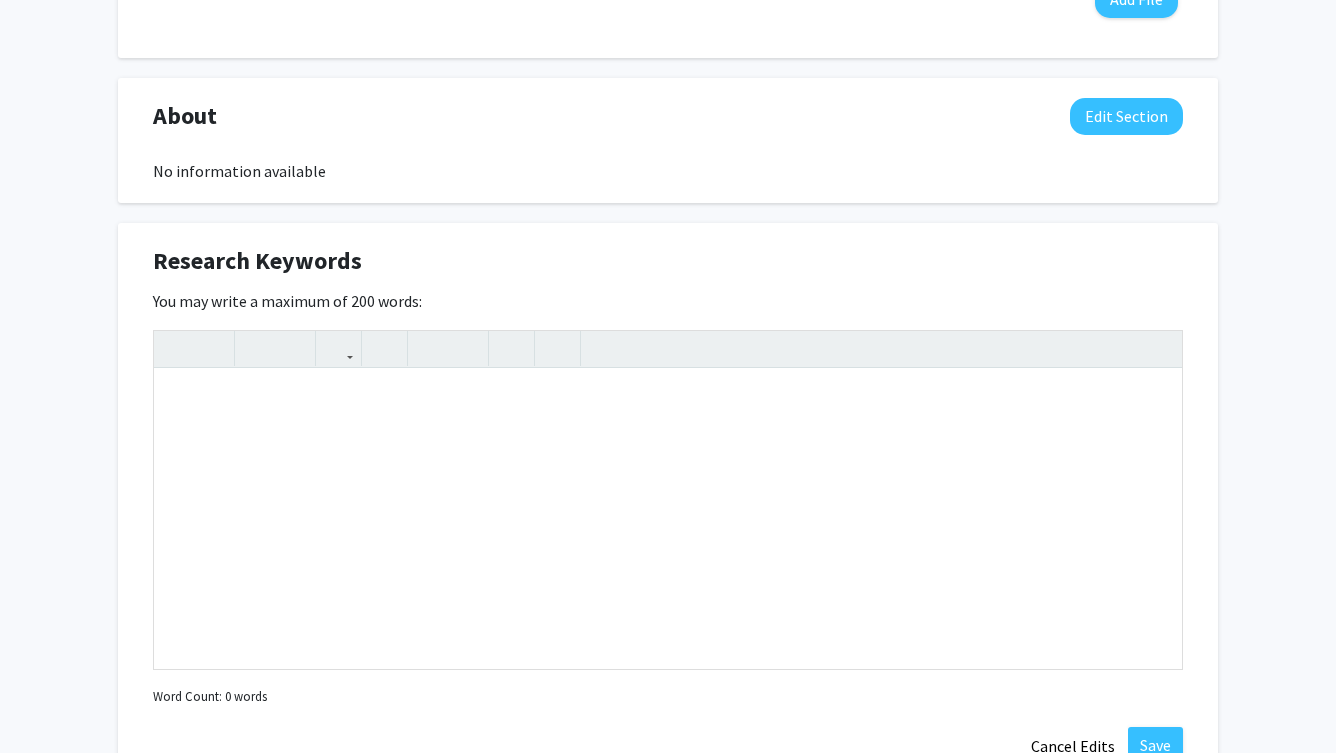 click on "Research Keywords  Edit Section" 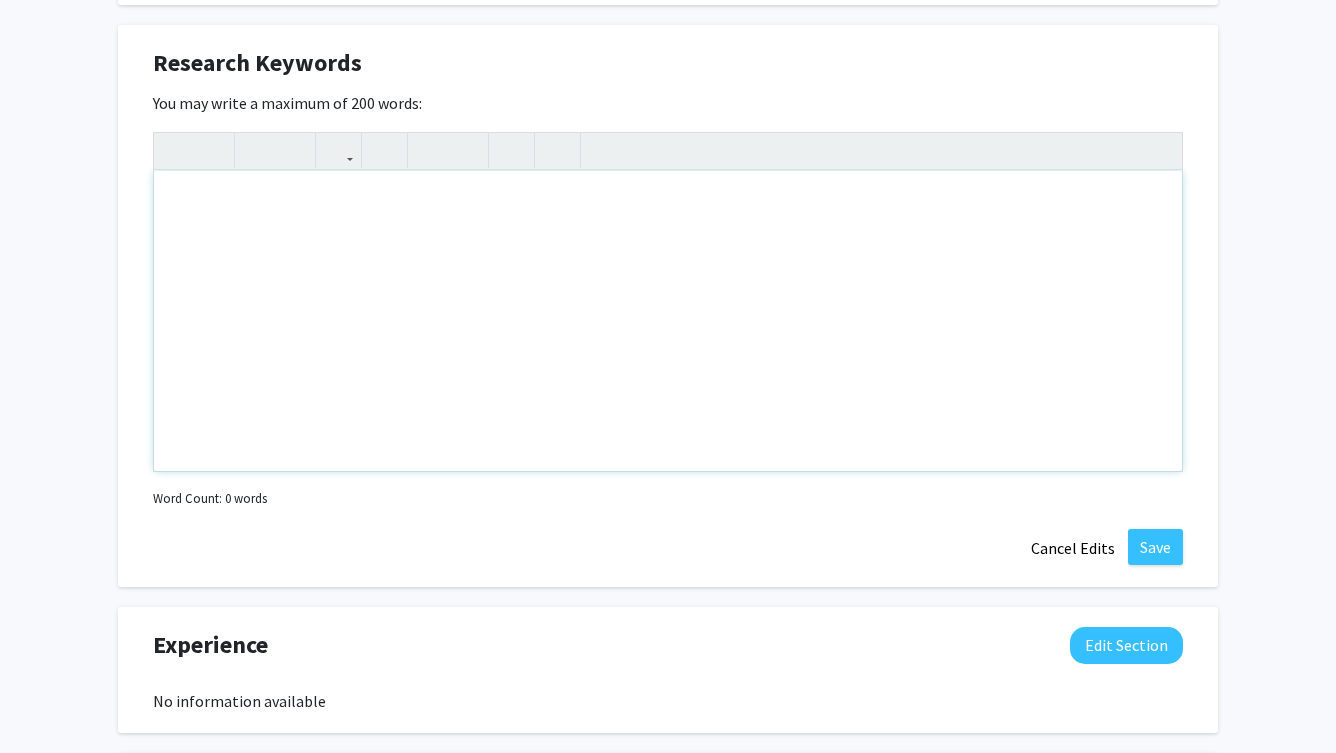 scroll, scrollTop: 1129, scrollLeft: 0, axis: vertical 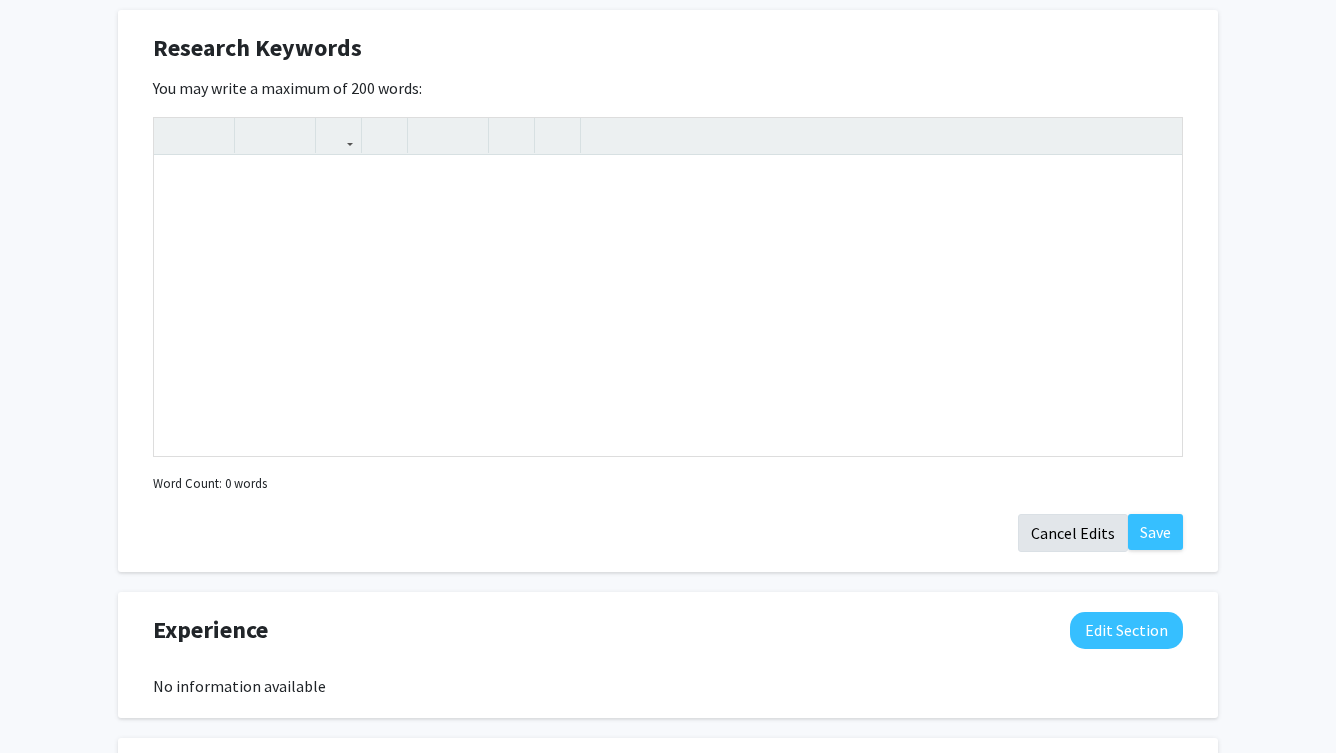 click on "Cancel Edits" 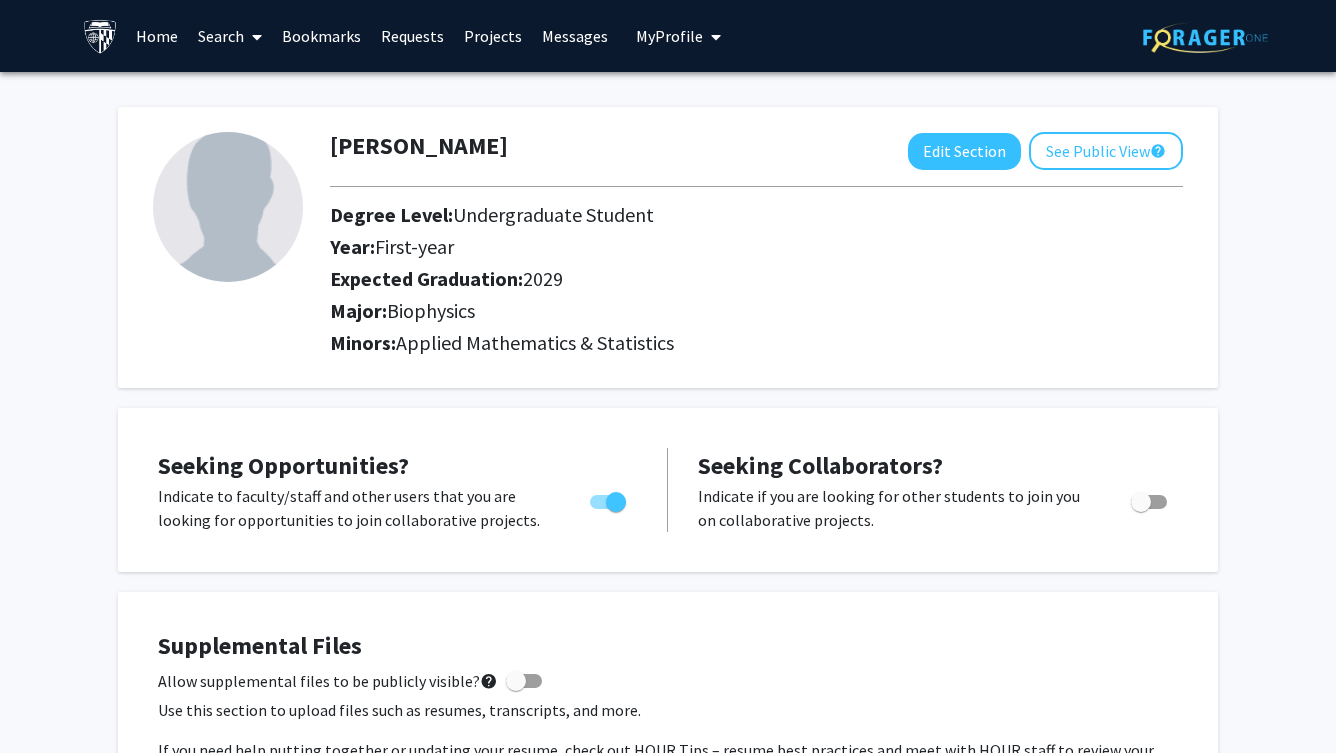 scroll, scrollTop: 0, scrollLeft: 0, axis: both 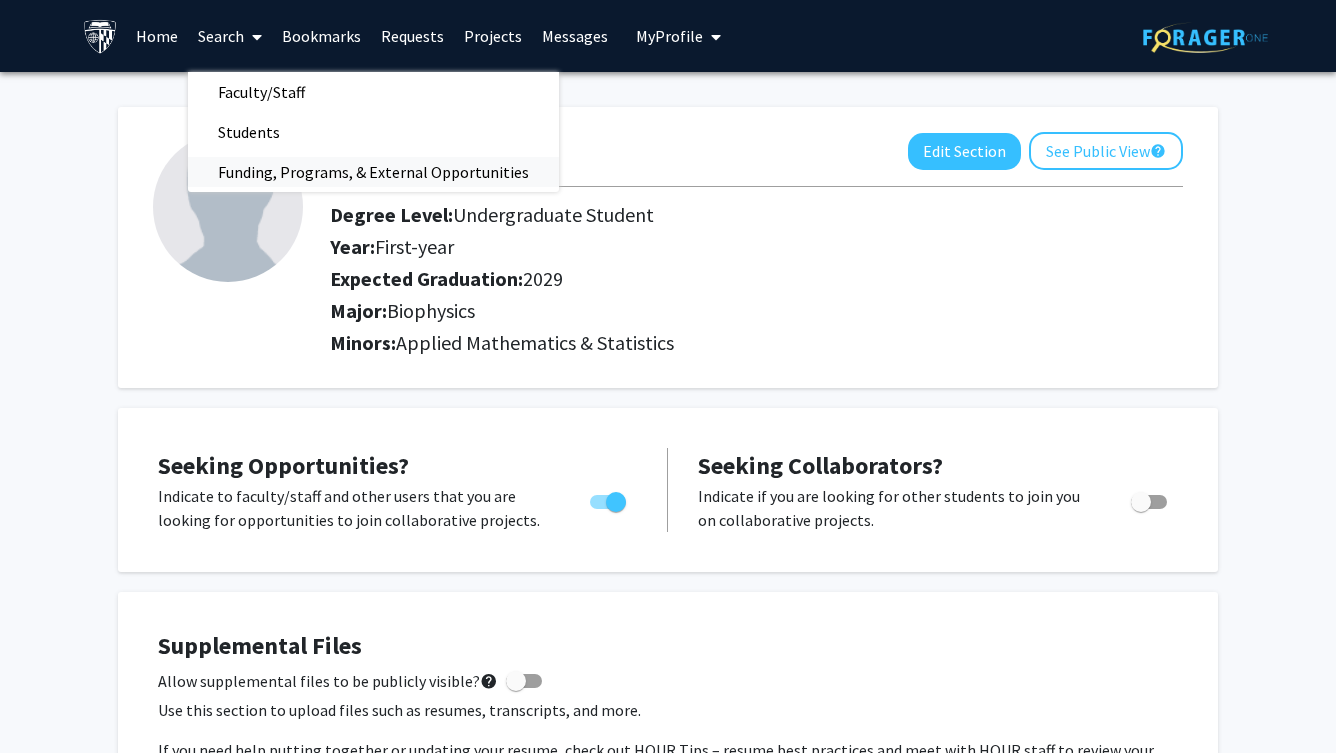 click on "Funding, Programs, & External Opportunities" at bounding box center (373, 172) 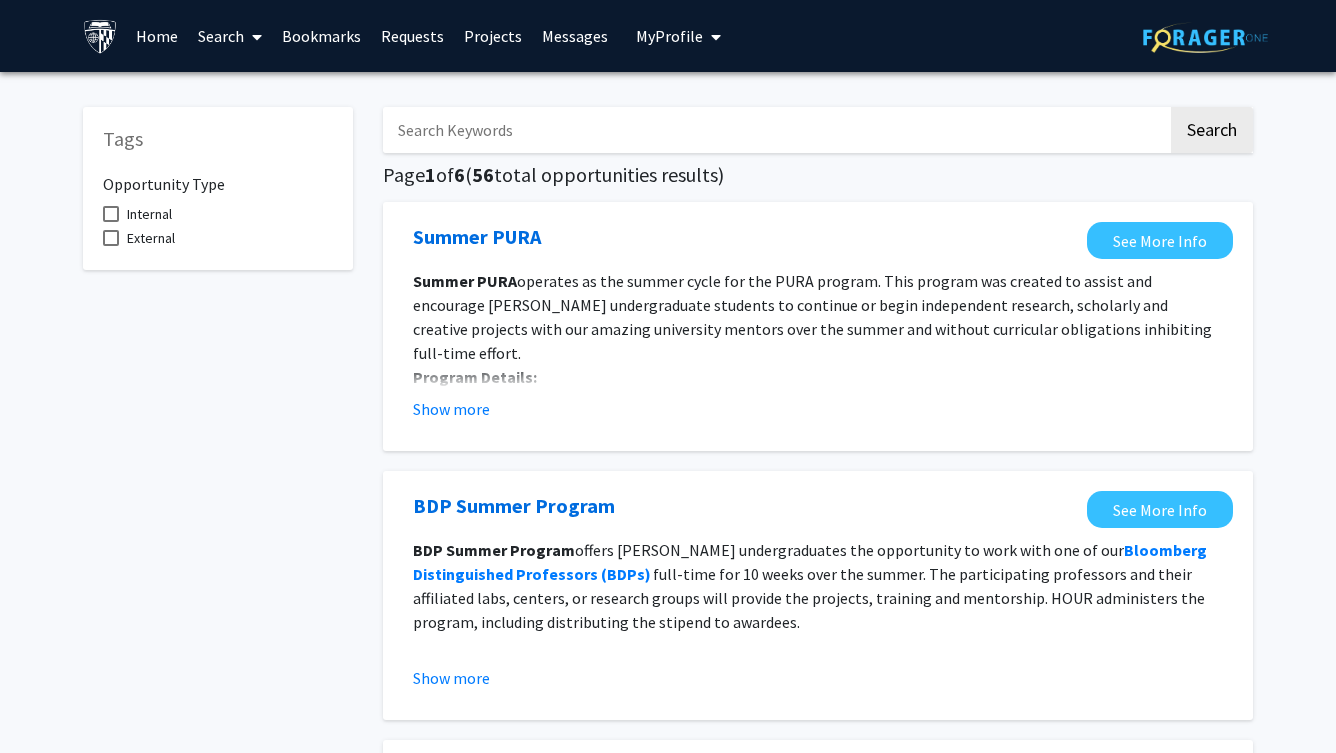 click on "My   Profile" at bounding box center [669, 36] 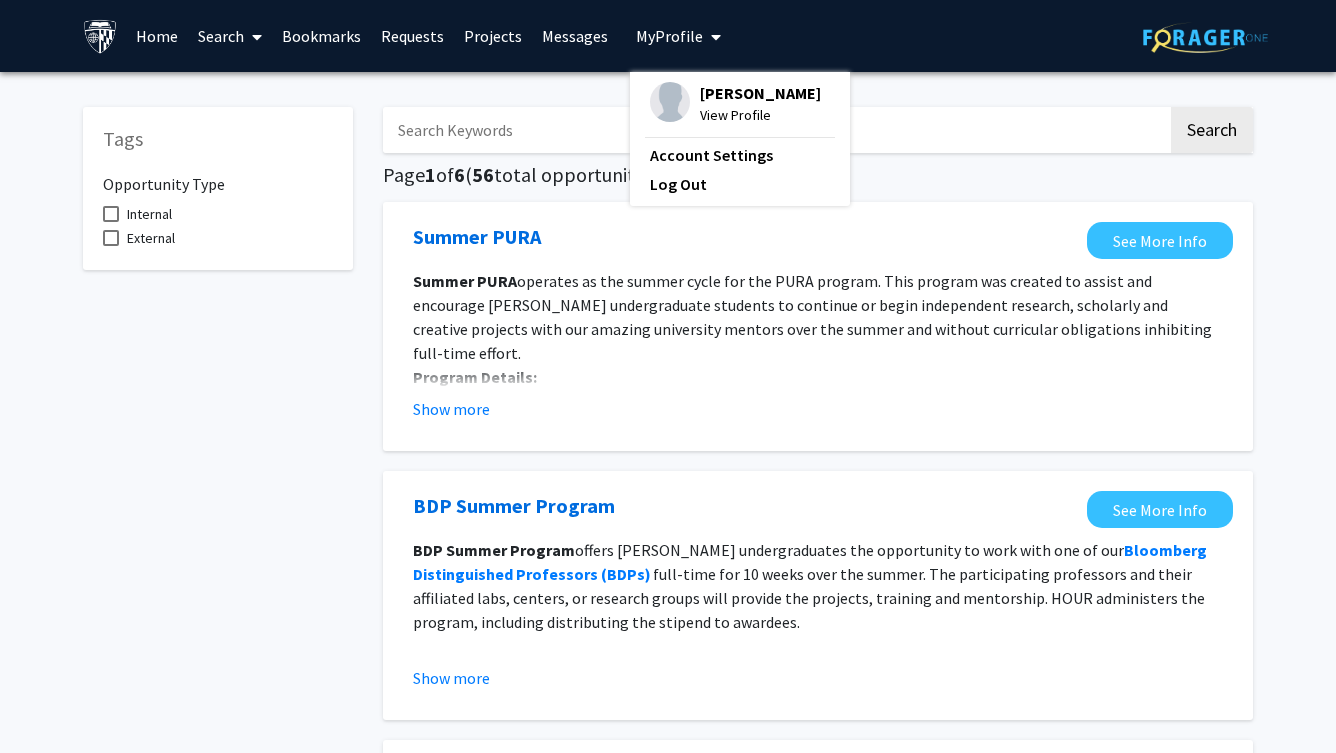 click on "Projects" at bounding box center [493, 36] 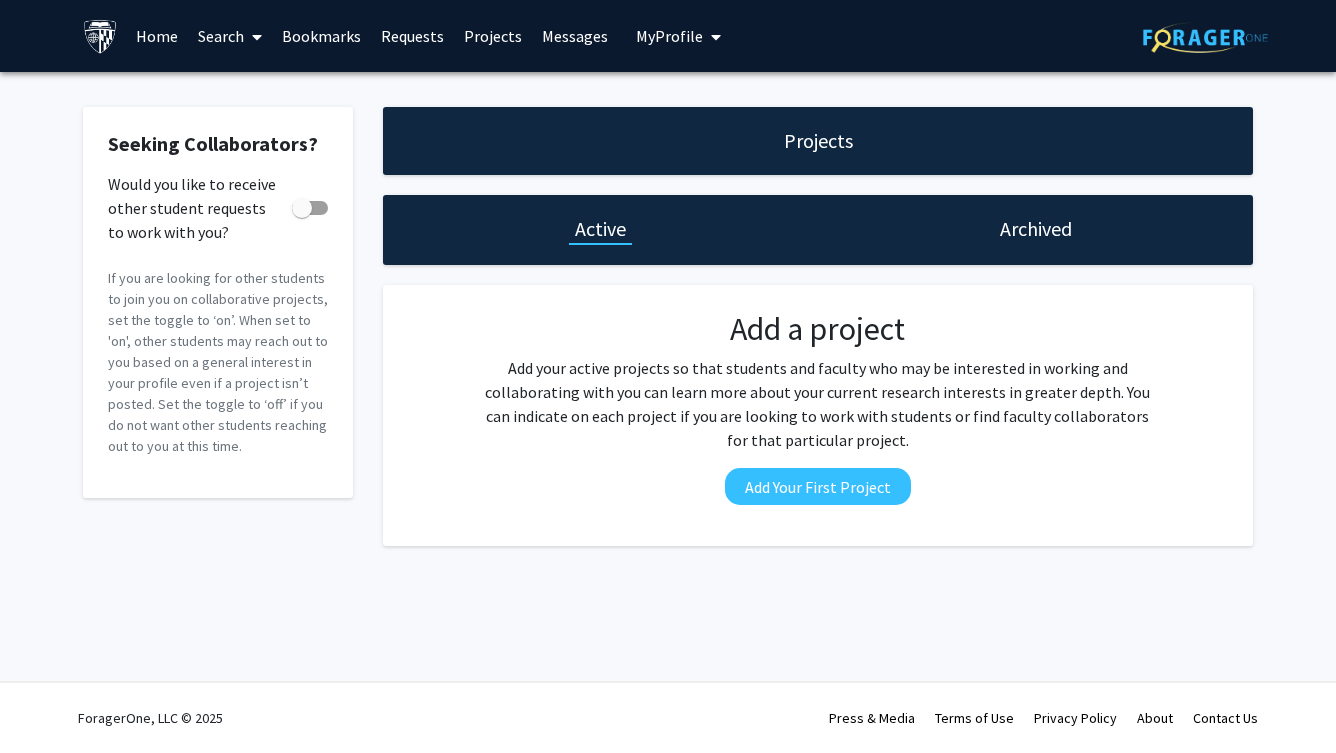 click on "Requests" at bounding box center (412, 36) 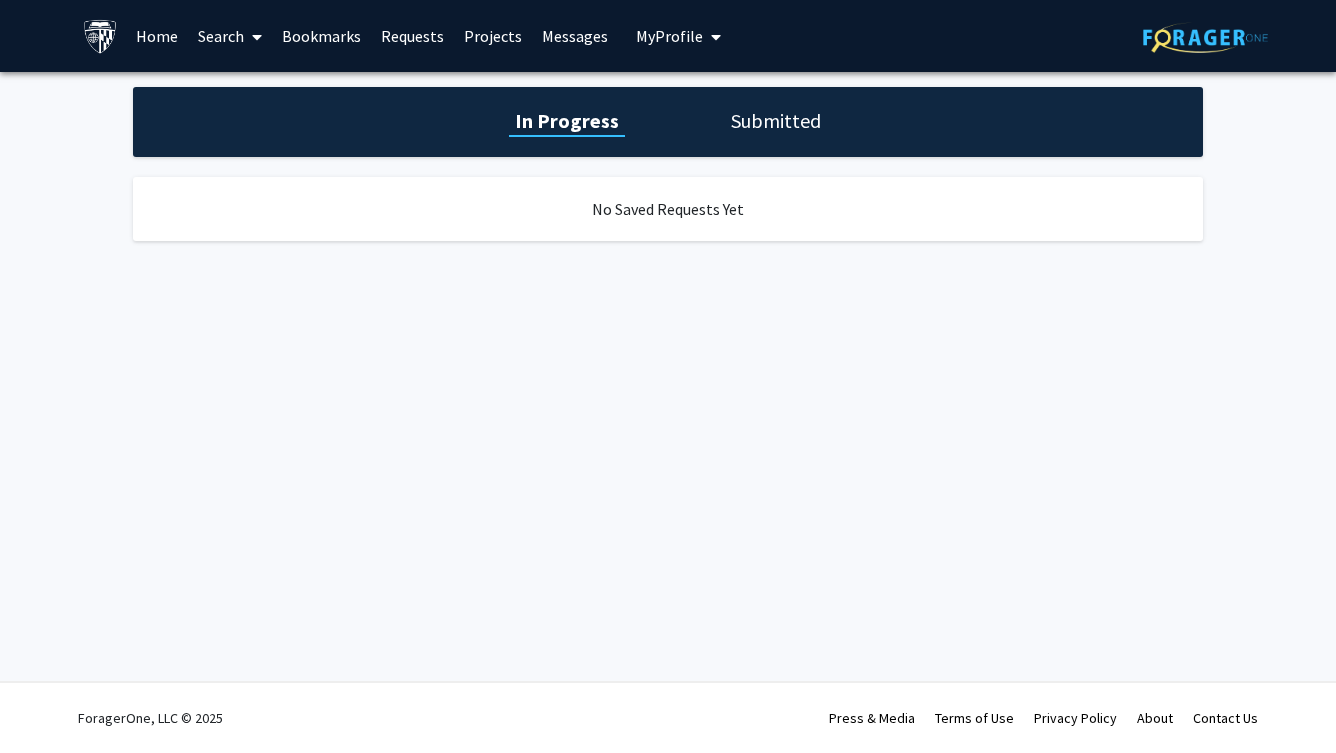 click on "Home" at bounding box center (157, 36) 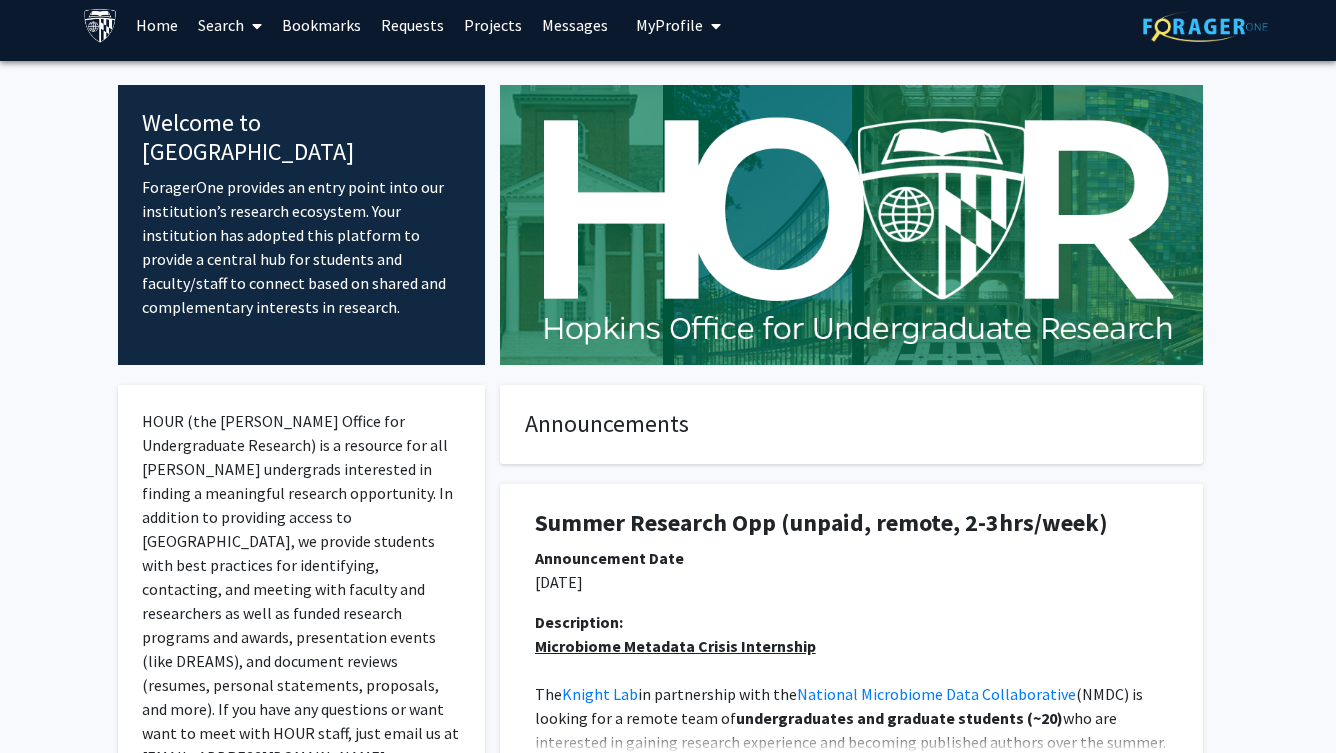 scroll, scrollTop: 14, scrollLeft: 0, axis: vertical 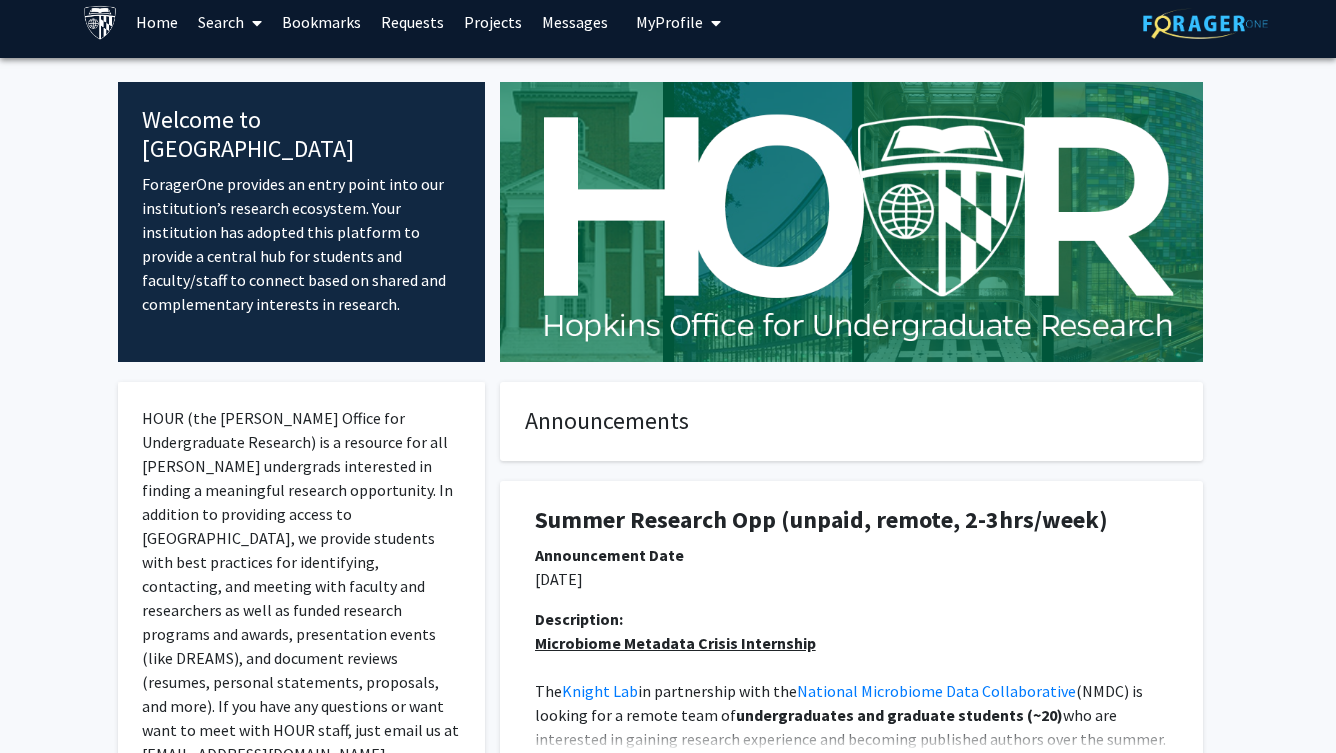 click on "Search" at bounding box center [230, 22] 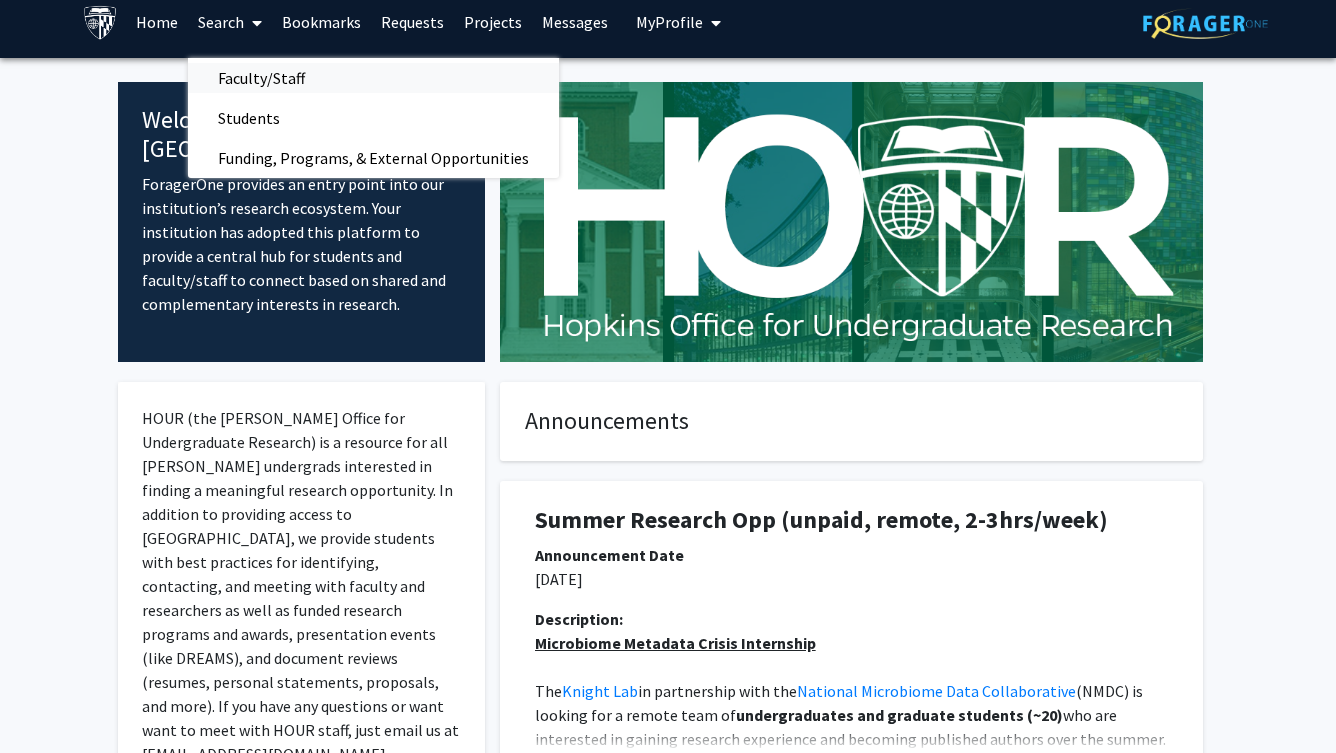 click on "Faculty/Staff" at bounding box center (261, 78) 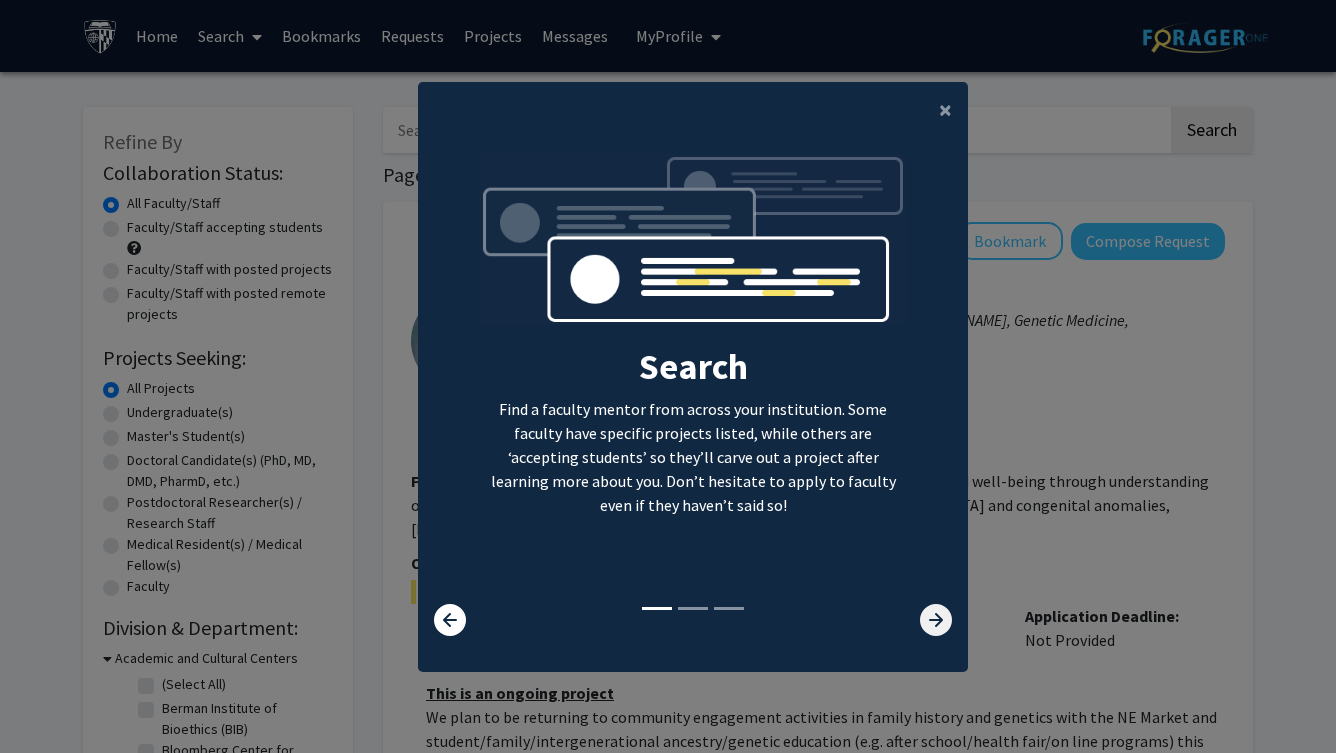 click 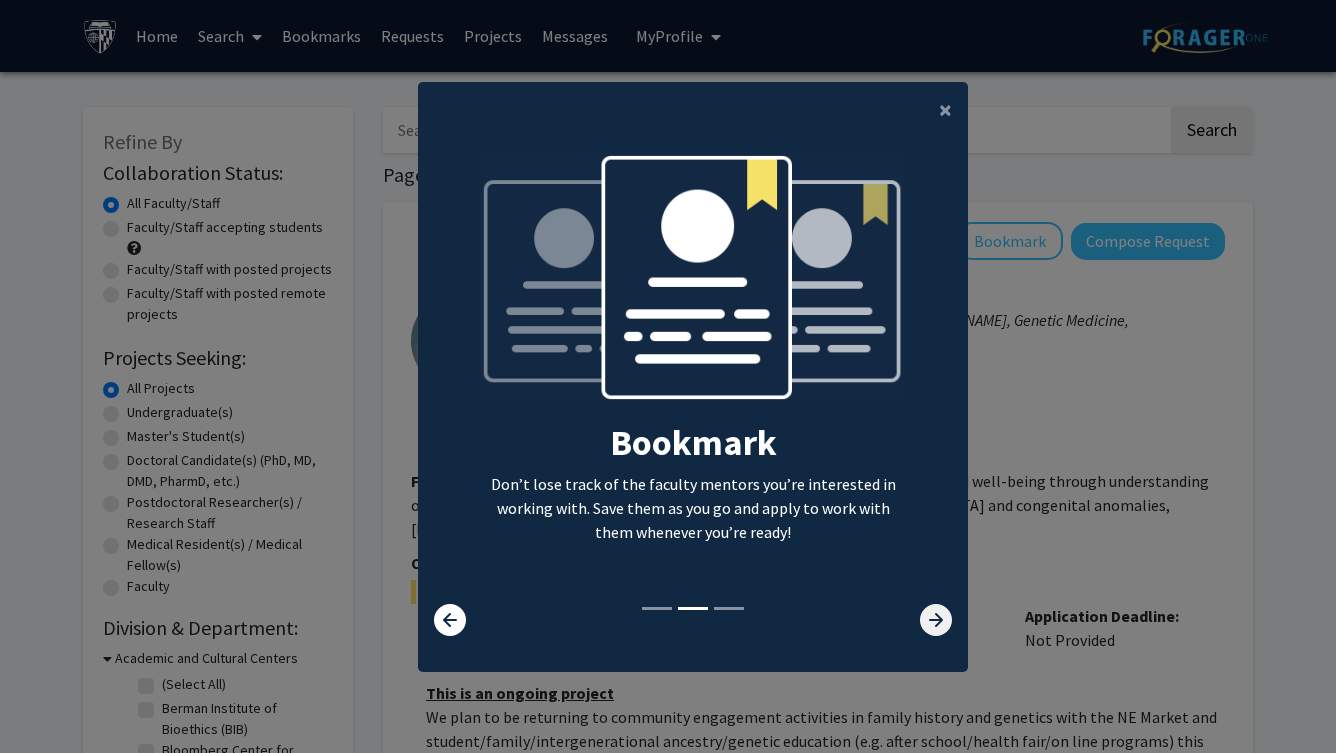 click 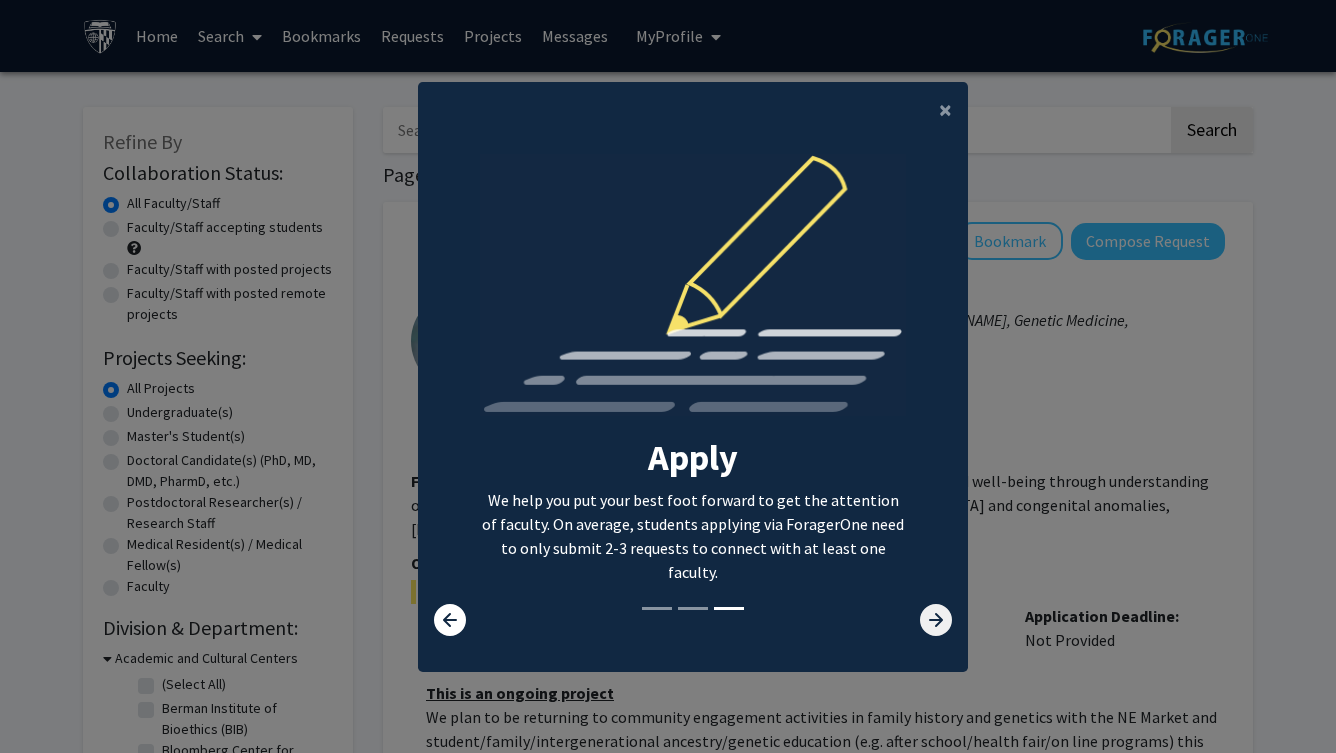 click 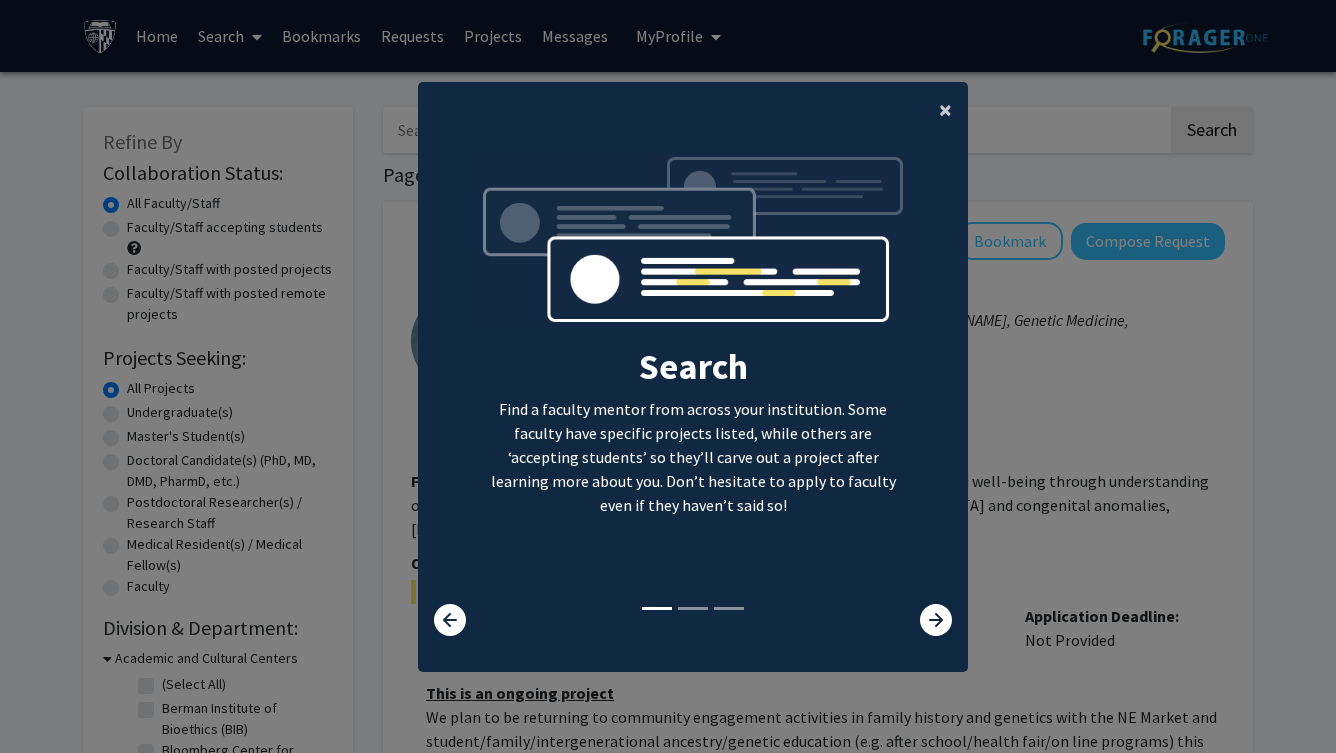 click on "×" 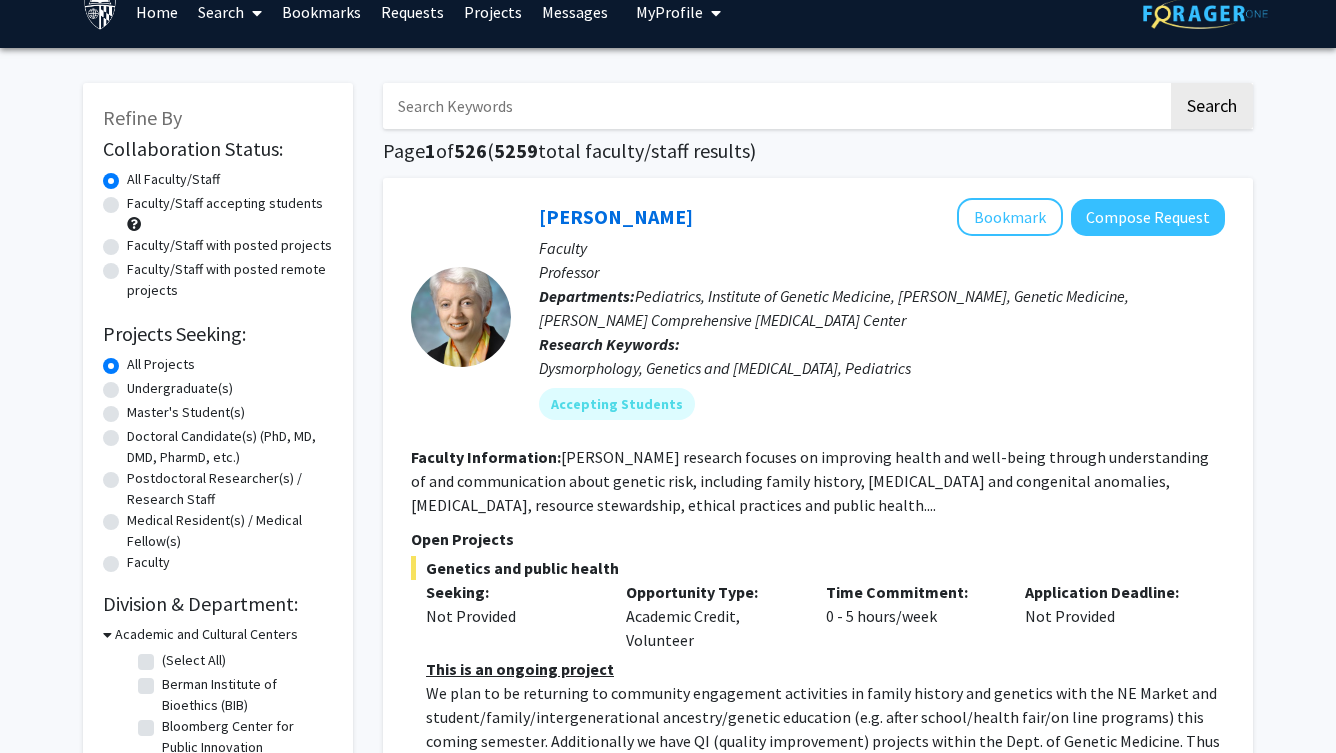 scroll, scrollTop: 40, scrollLeft: 0, axis: vertical 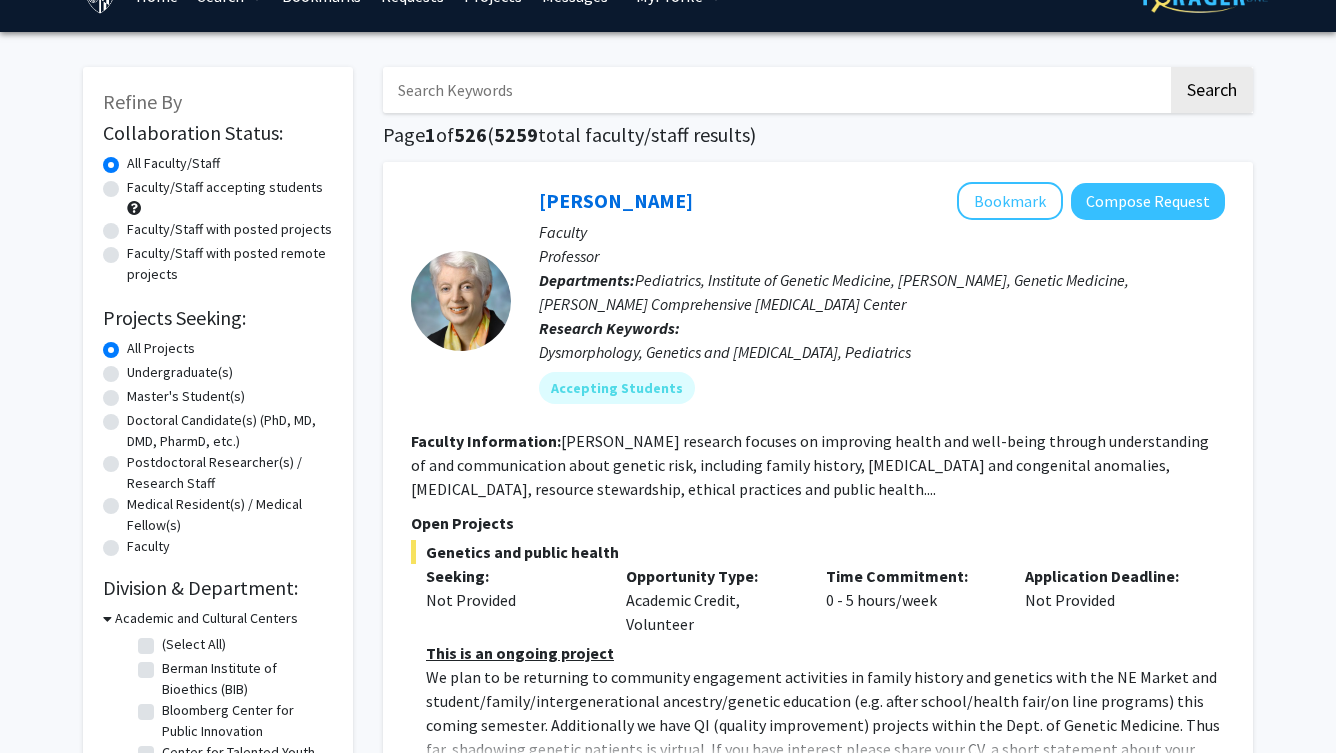 click on "Undergraduate(s)" 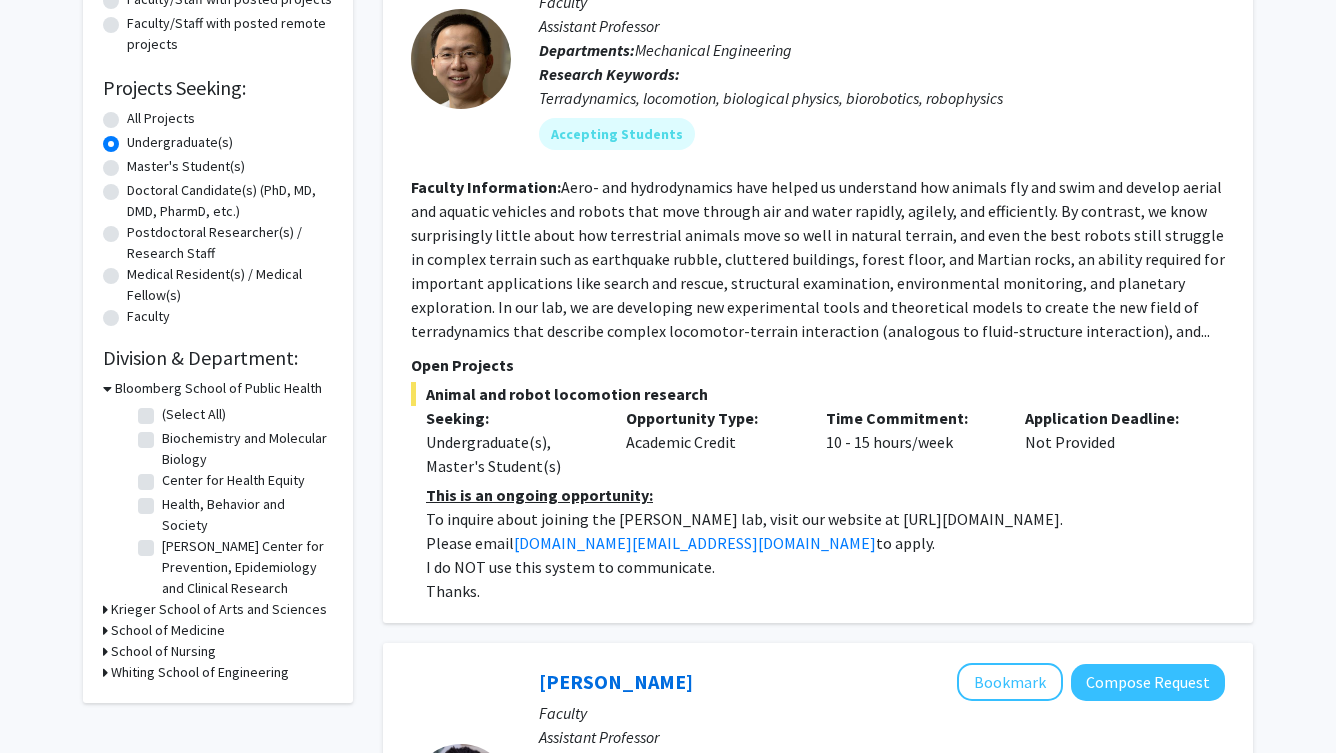 scroll, scrollTop: 287, scrollLeft: 0, axis: vertical 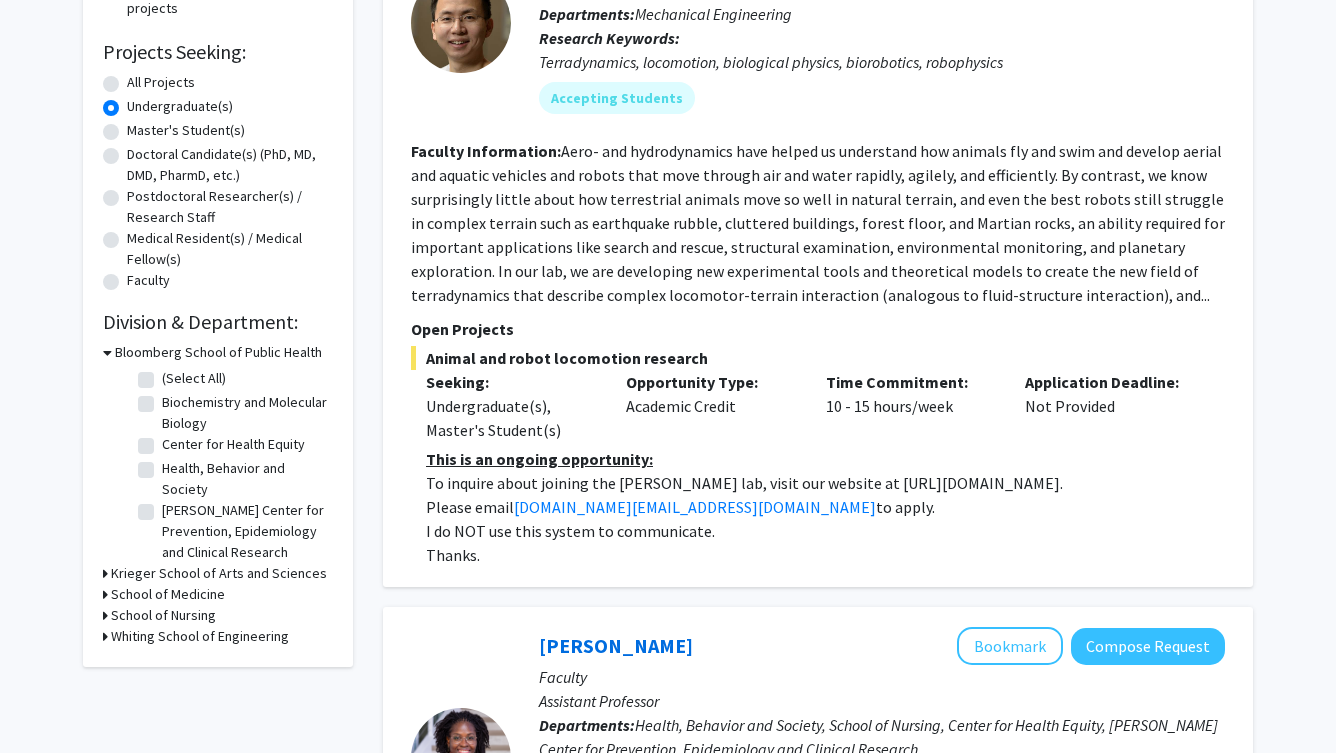 click on "Welch Center for Prevention, Epidemiology and Clinical Research" 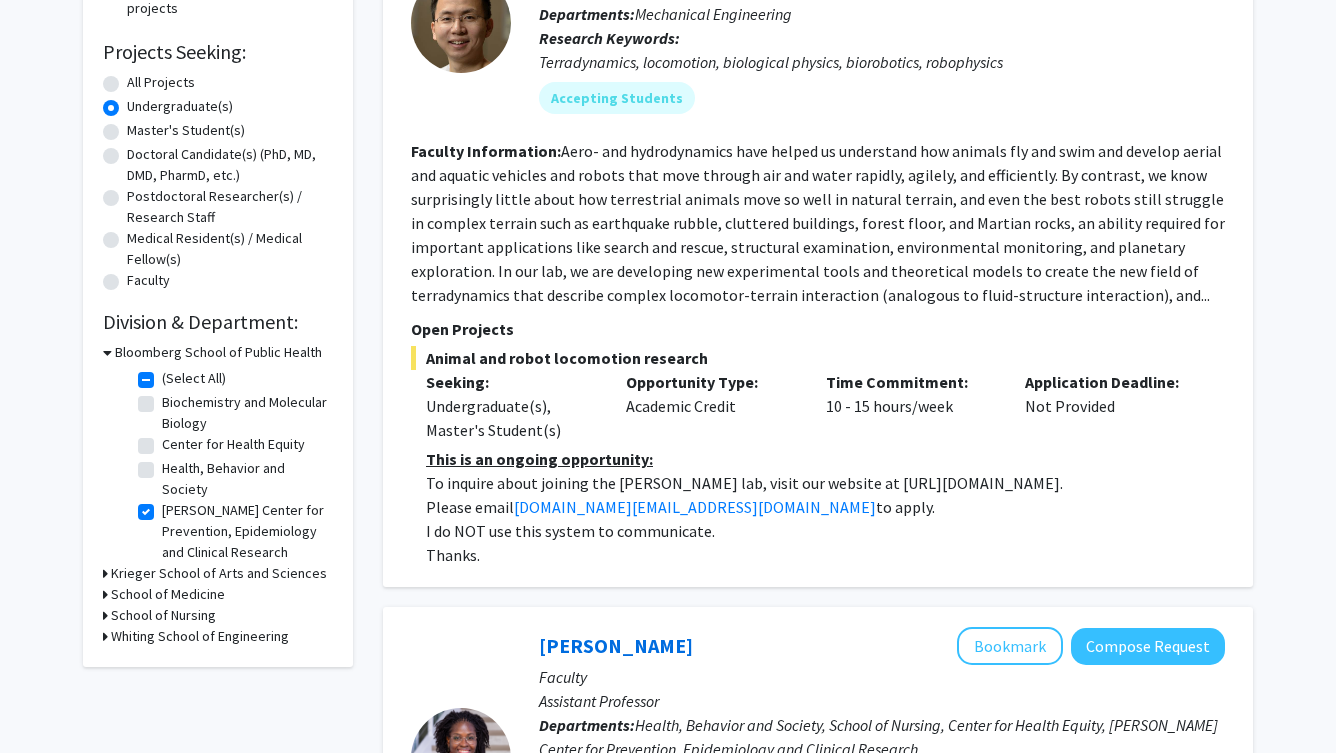 checkbox on "true" 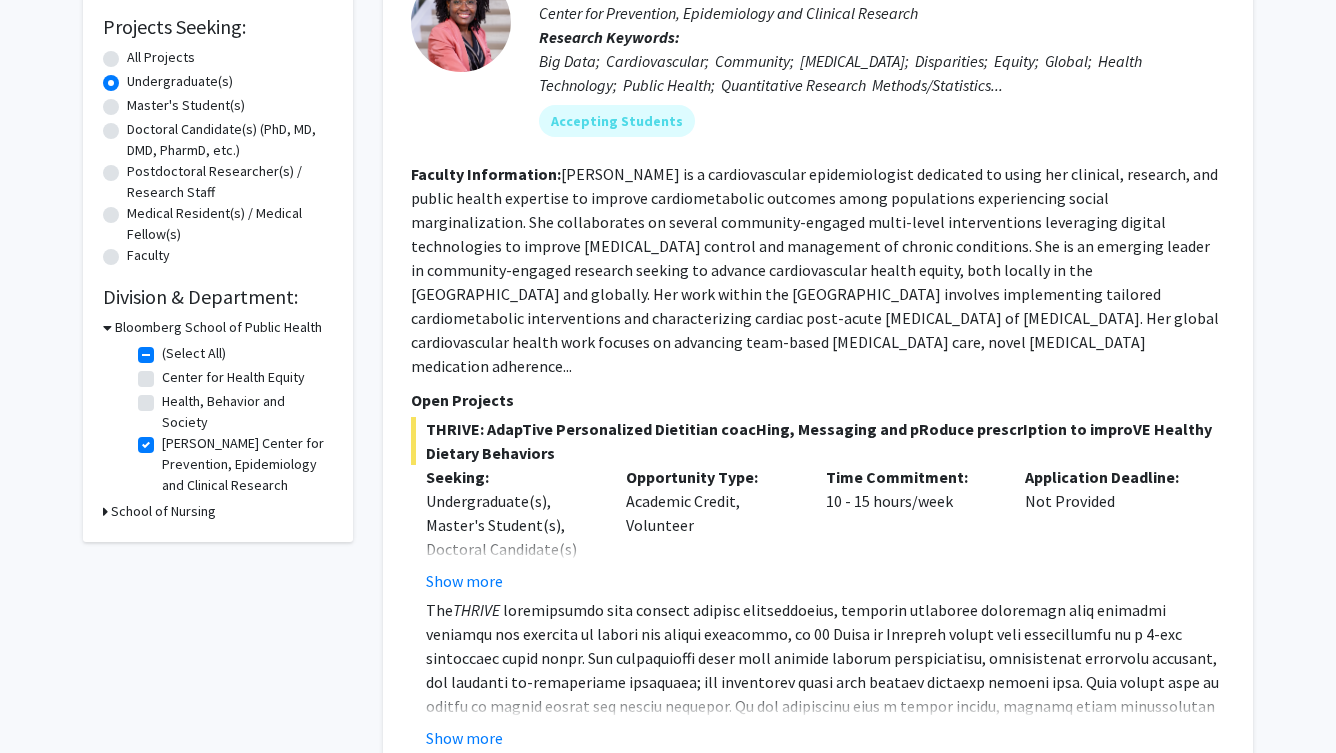 scroll, scrollTop: 346, scrollLeft: 0, axis: vertical 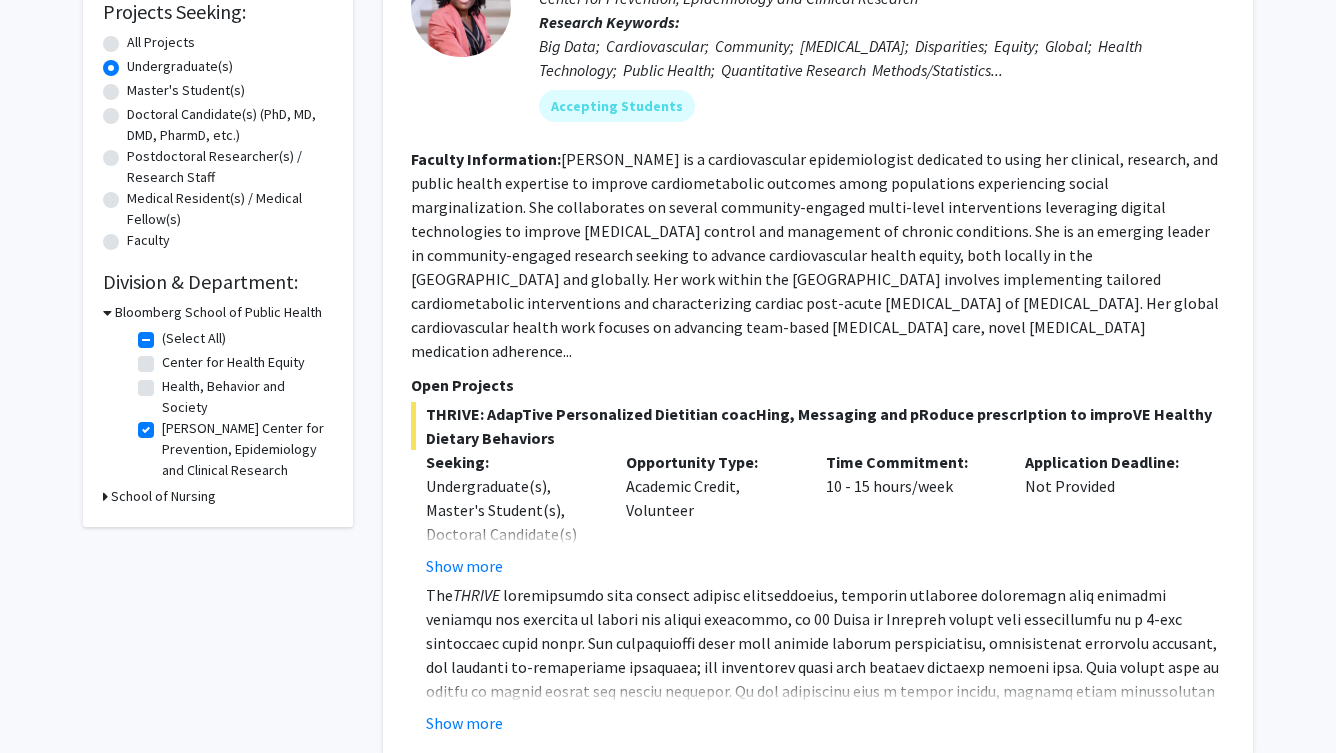 click on "Welch Center for Prevention, Epidemiology and Clinical Research" 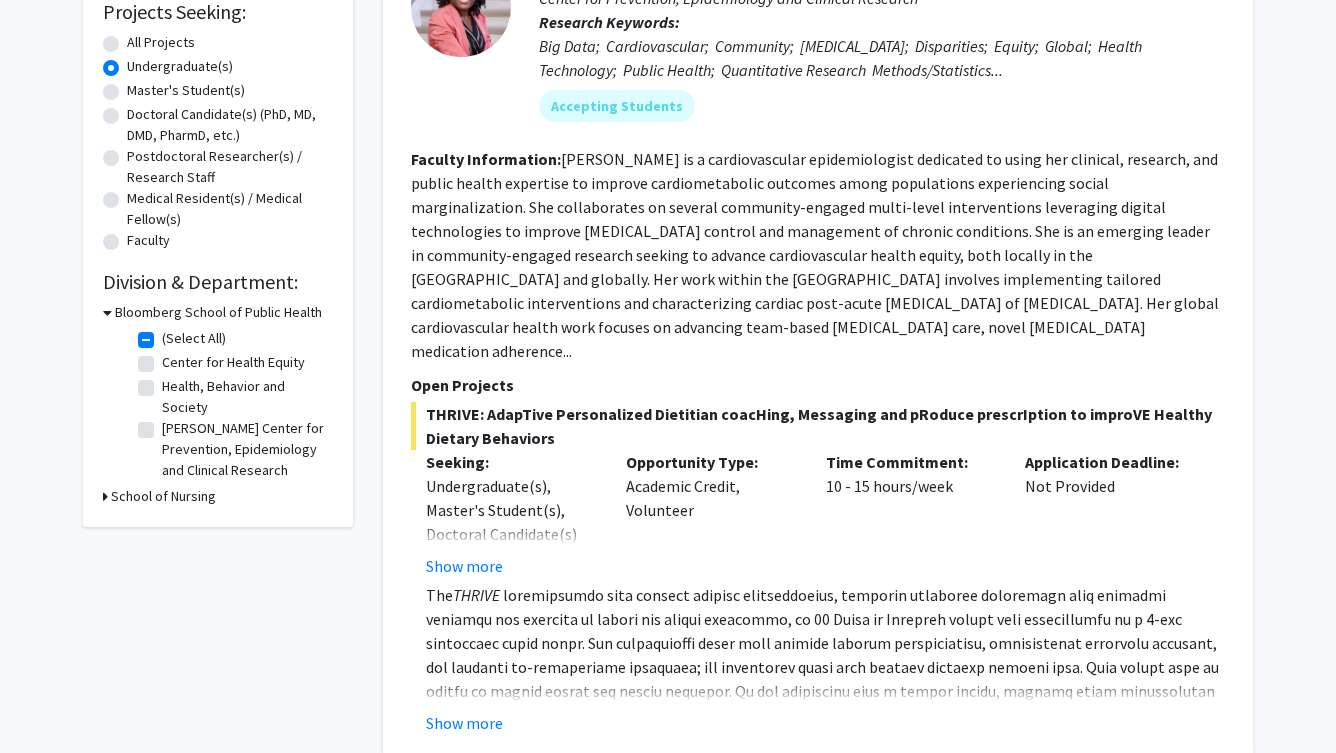 checkbox on "false" 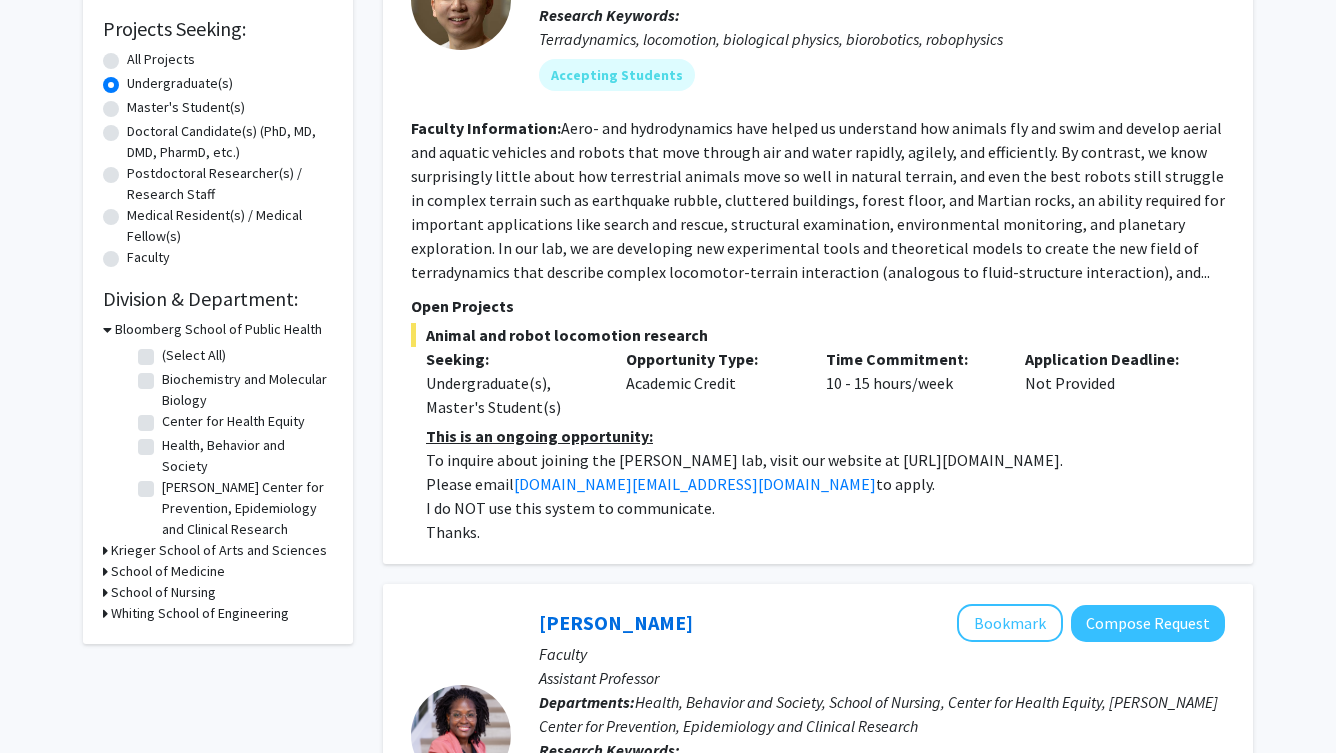 scroll, scrollTop: 348, scrollLeft: 0, axis: vertical 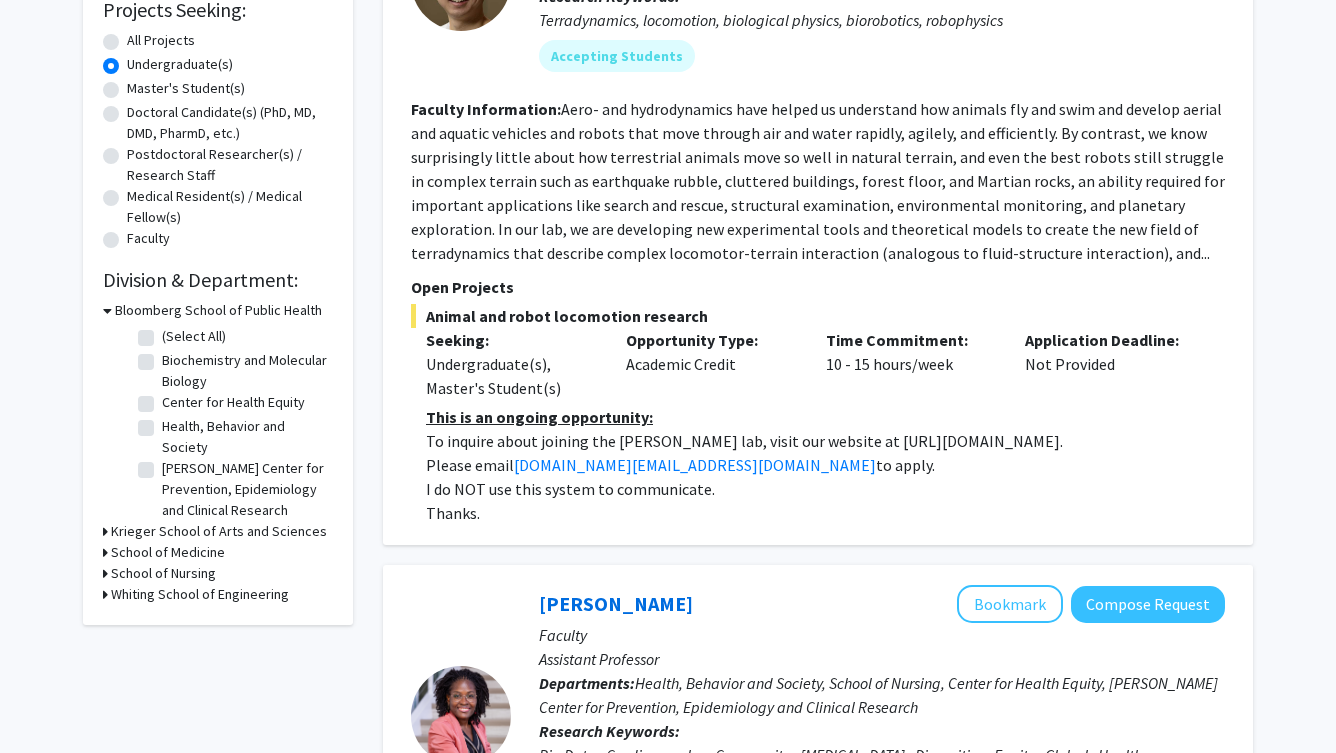 click on "Biochemistry and Molecular Biology" 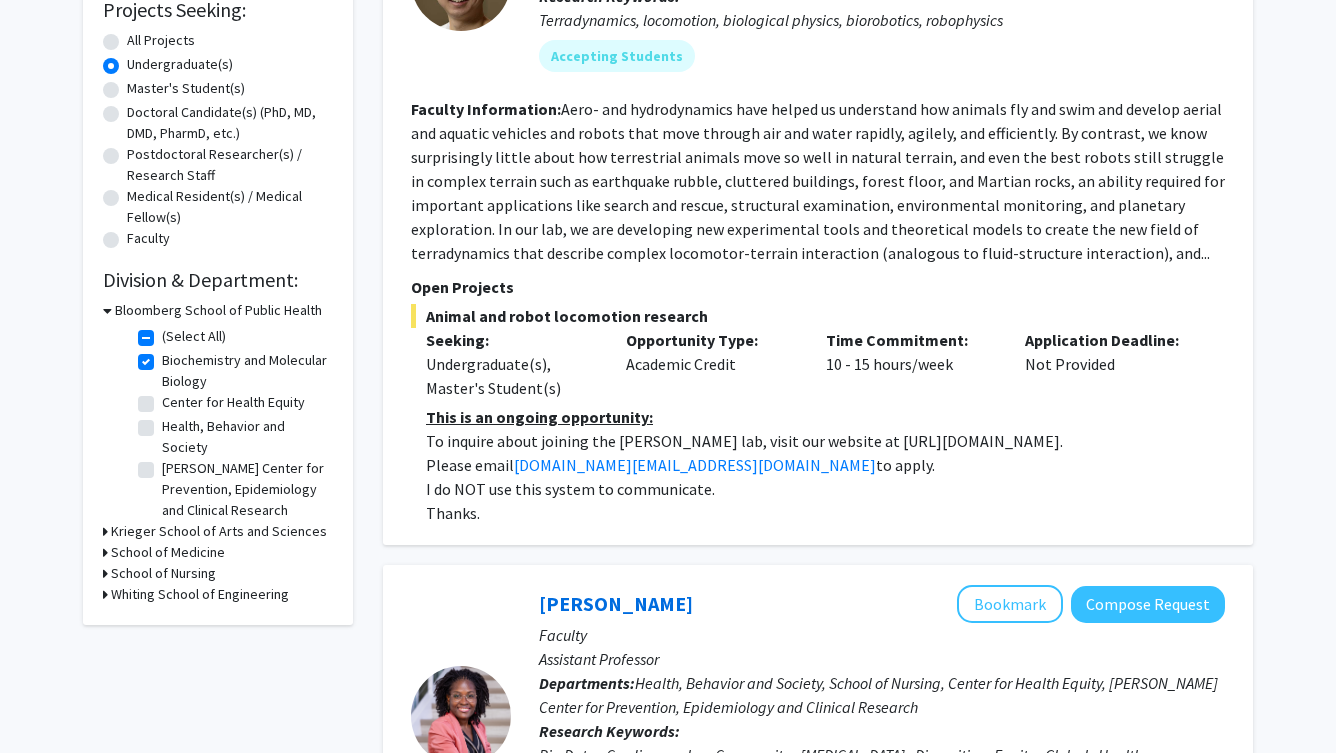 checkbox on "true" 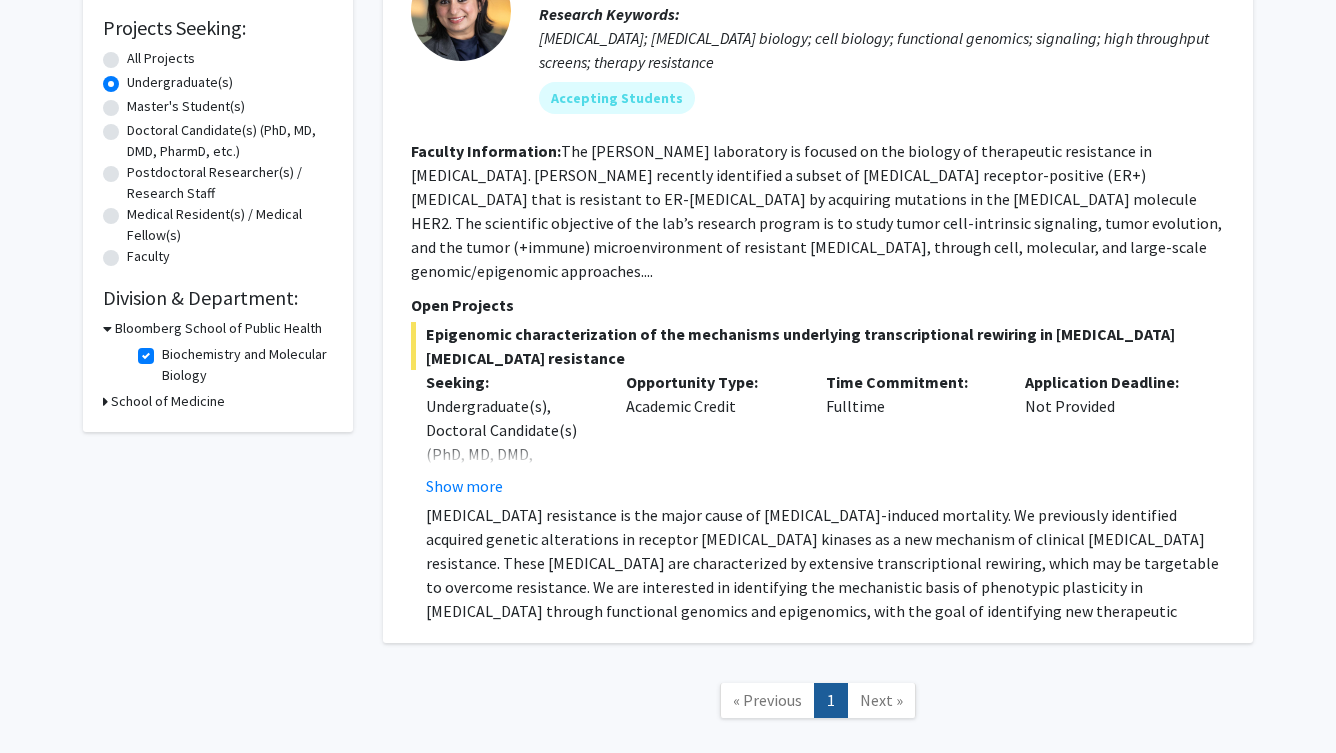 scroll, scrollTop: 366, scrollLeft: 0, axis: vertical 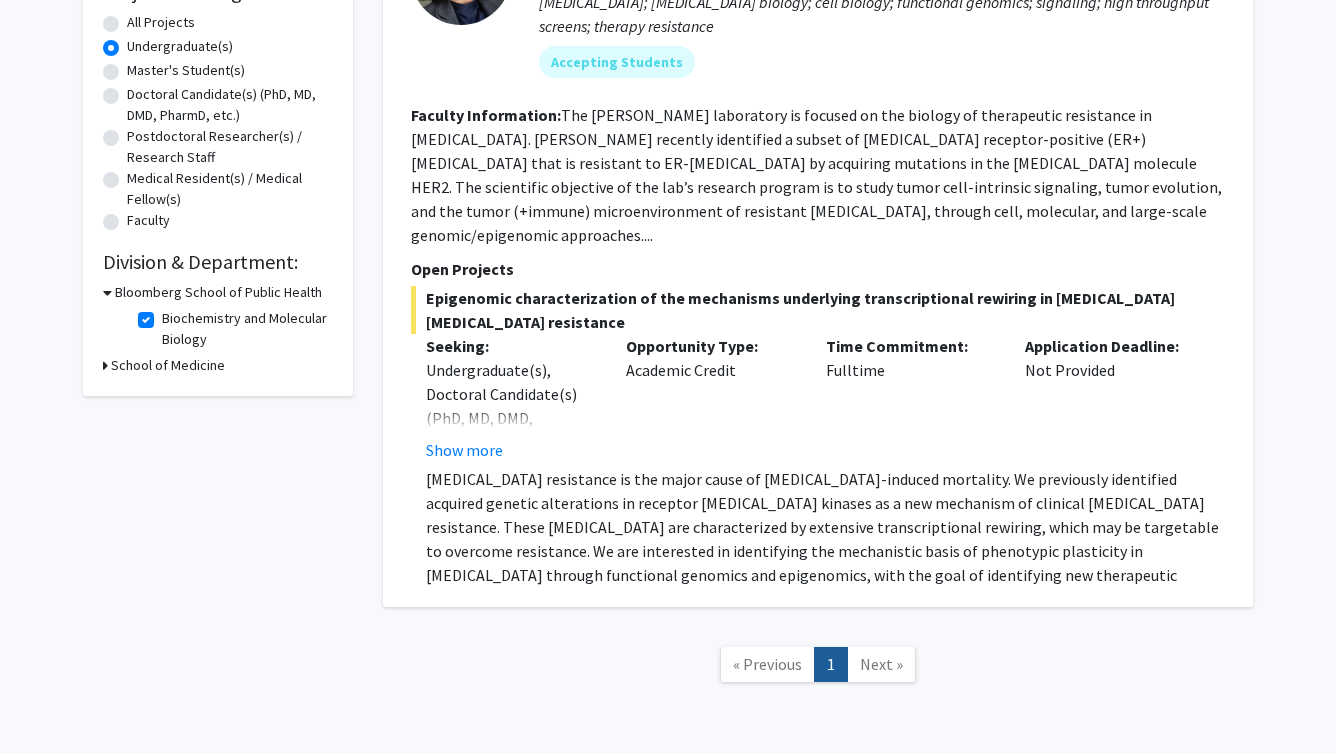 click on "Biochemistry and Molecular Biology" 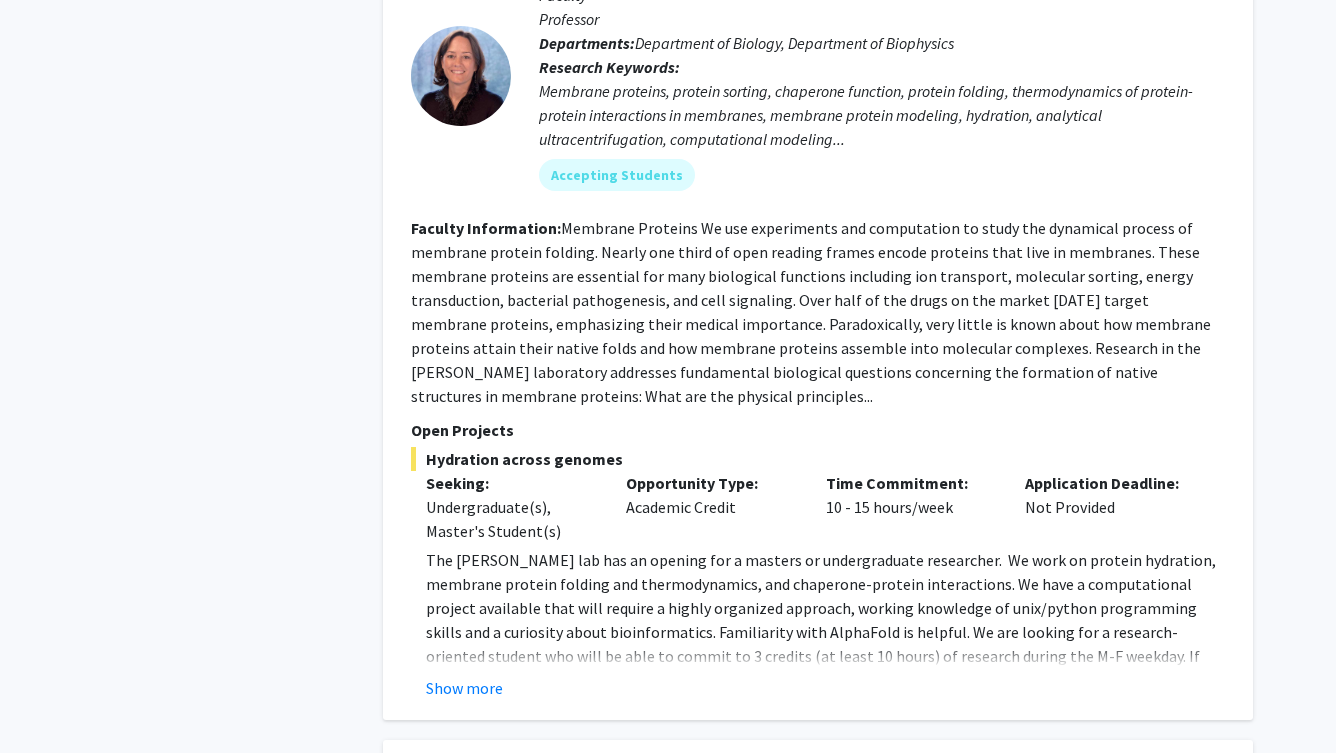 scroll, scrollTop: 2781, scrollLeft: 0, axis: vertical 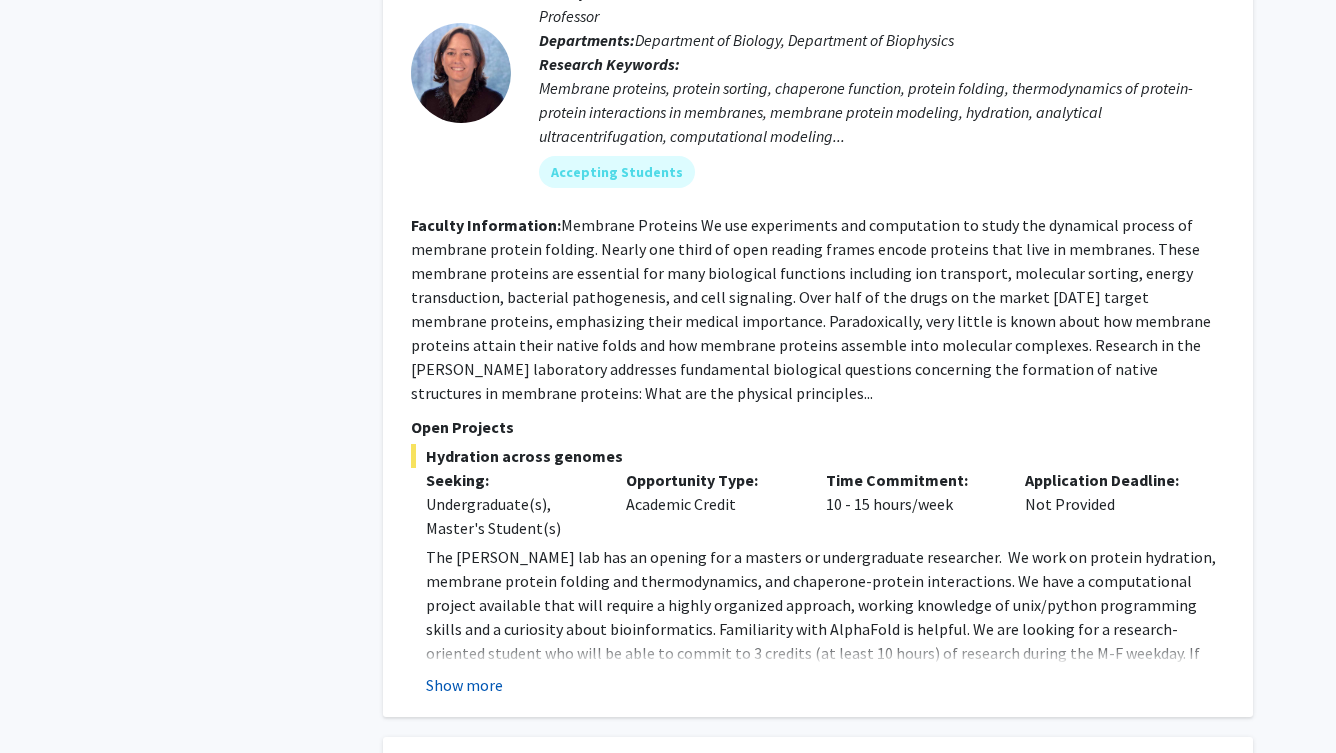 click on "Show more" 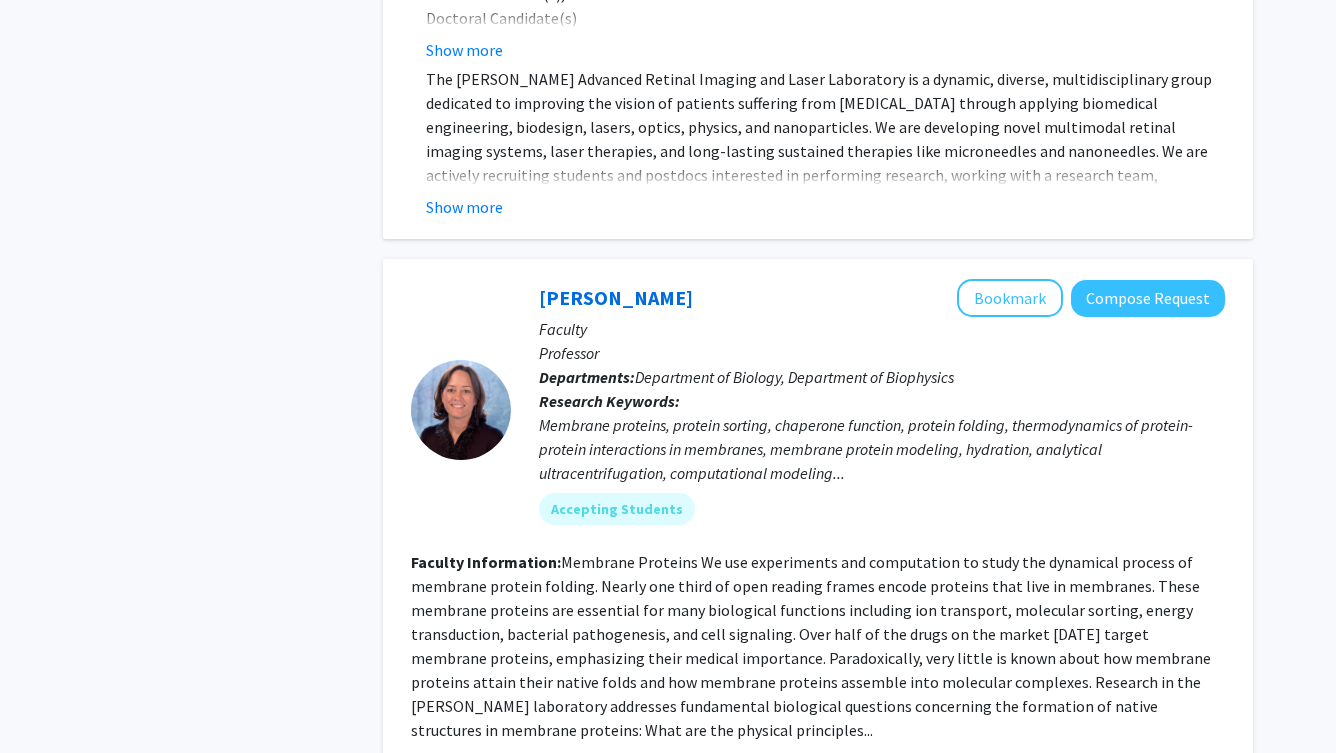 scroll, scrollTop: 2456, scrollLeft: 0, axis: vertical 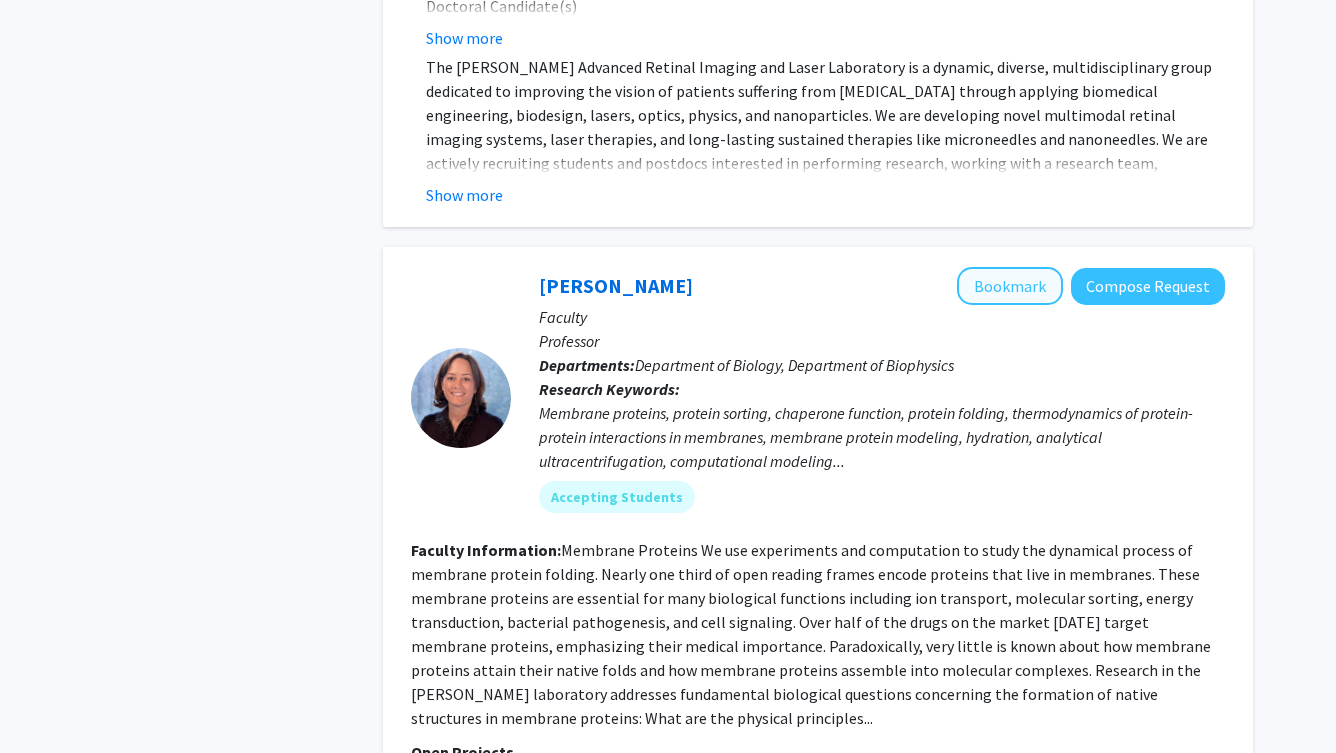 click on "Bookmark" 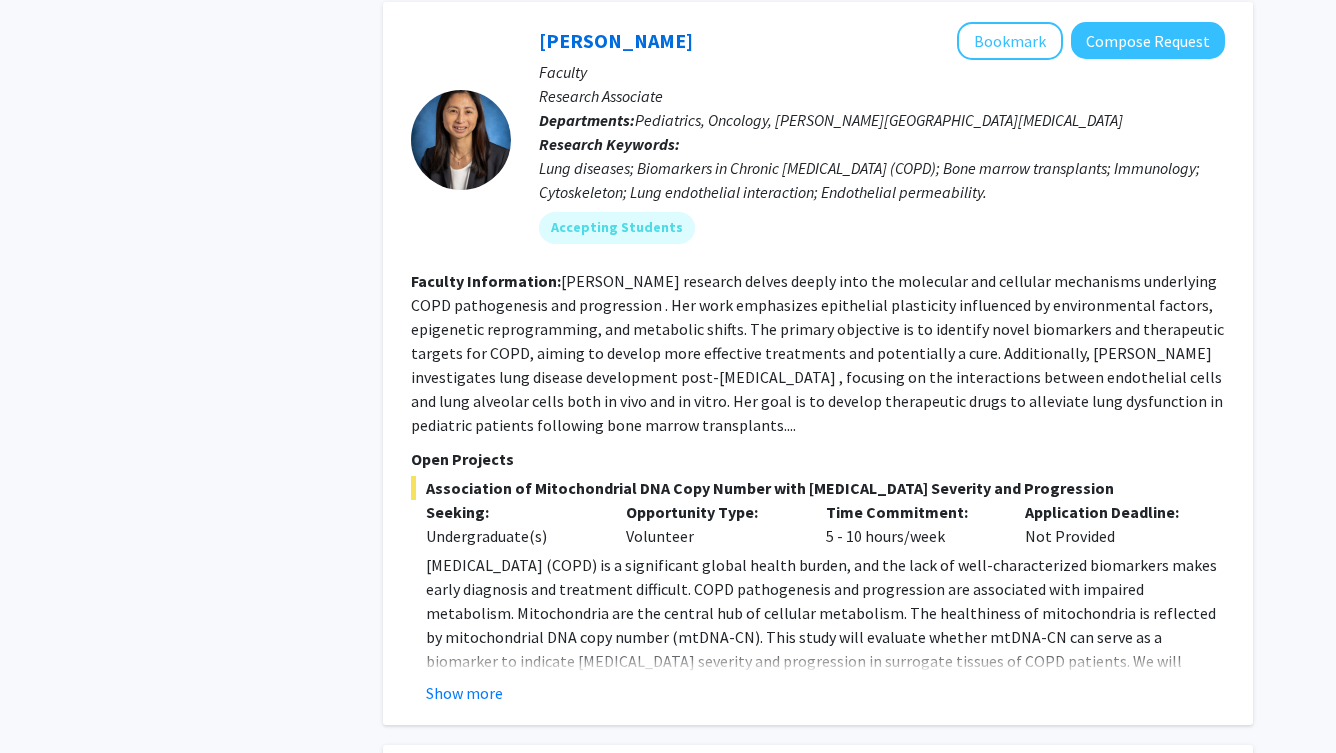 scroll, scrollTop: 4609, scrollLeft: 0, axis: vertical 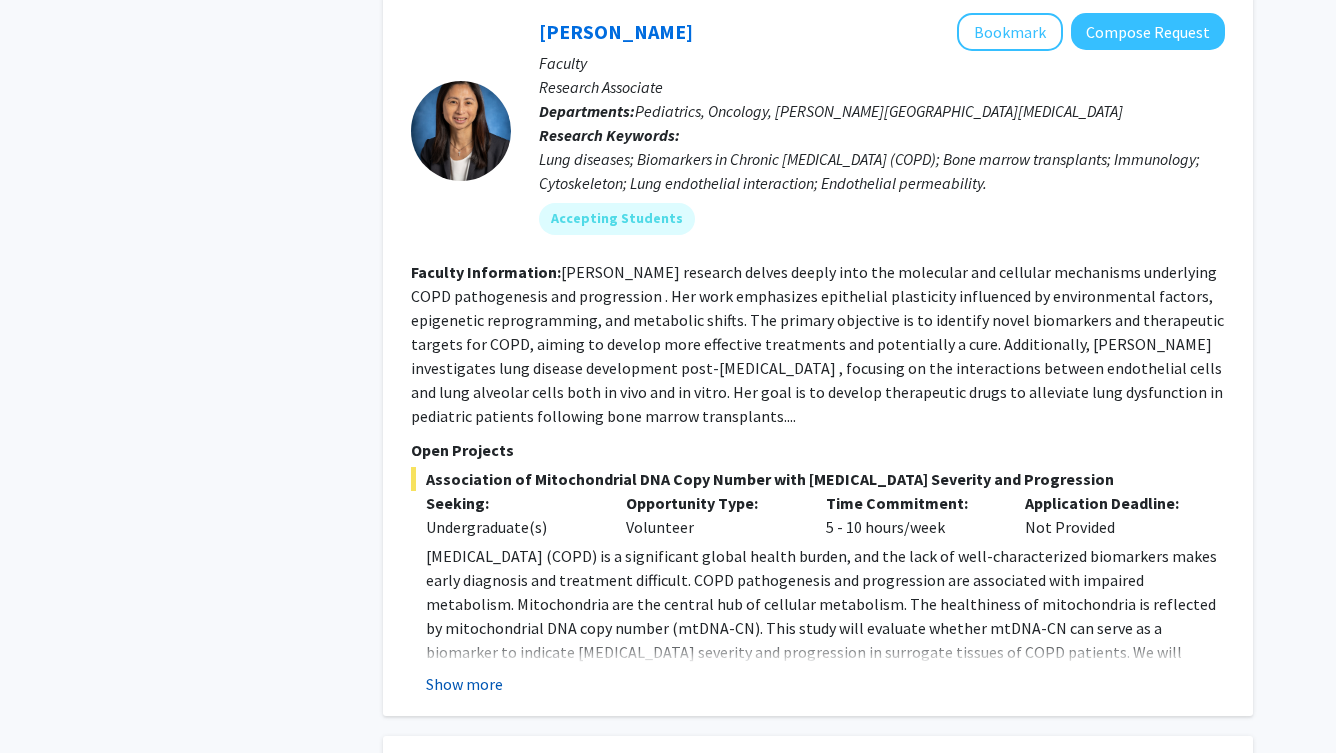 click on "Show more" 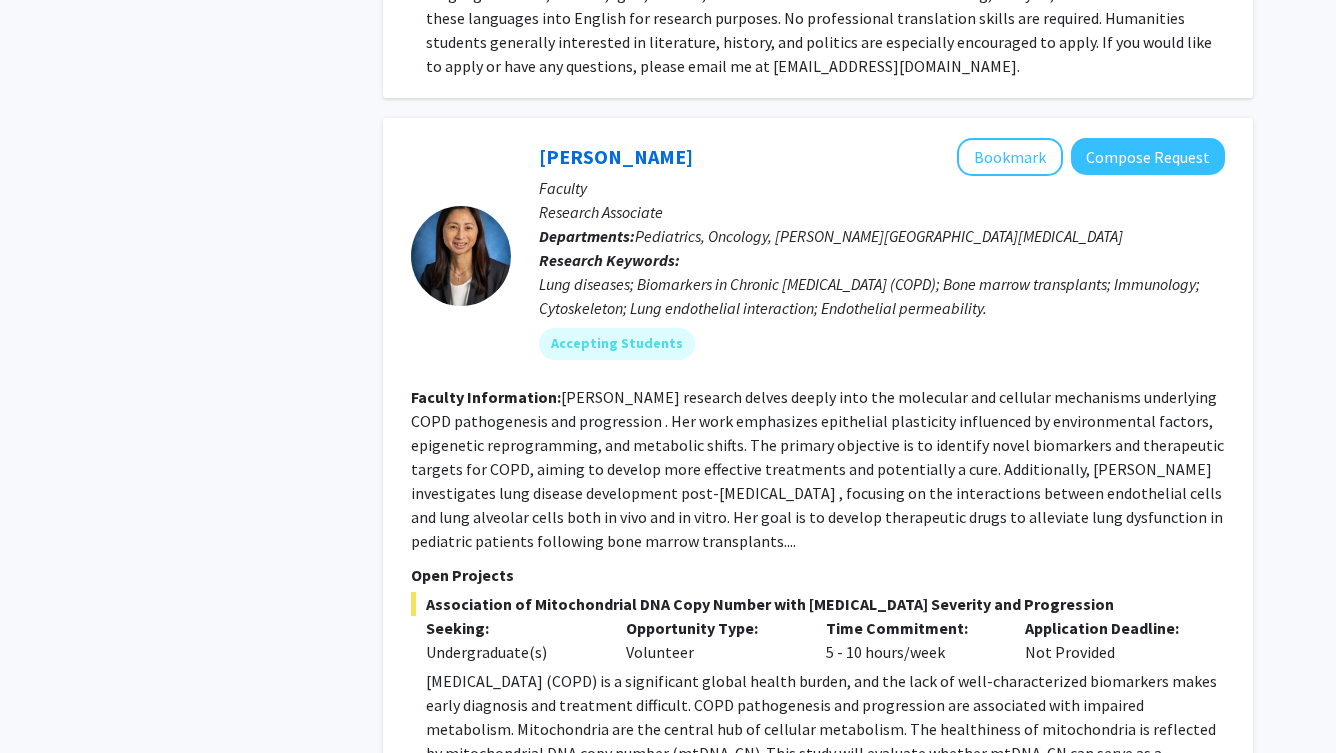 scroll, scrollTop: 4332, scrollLeft: 0, axis: vertical 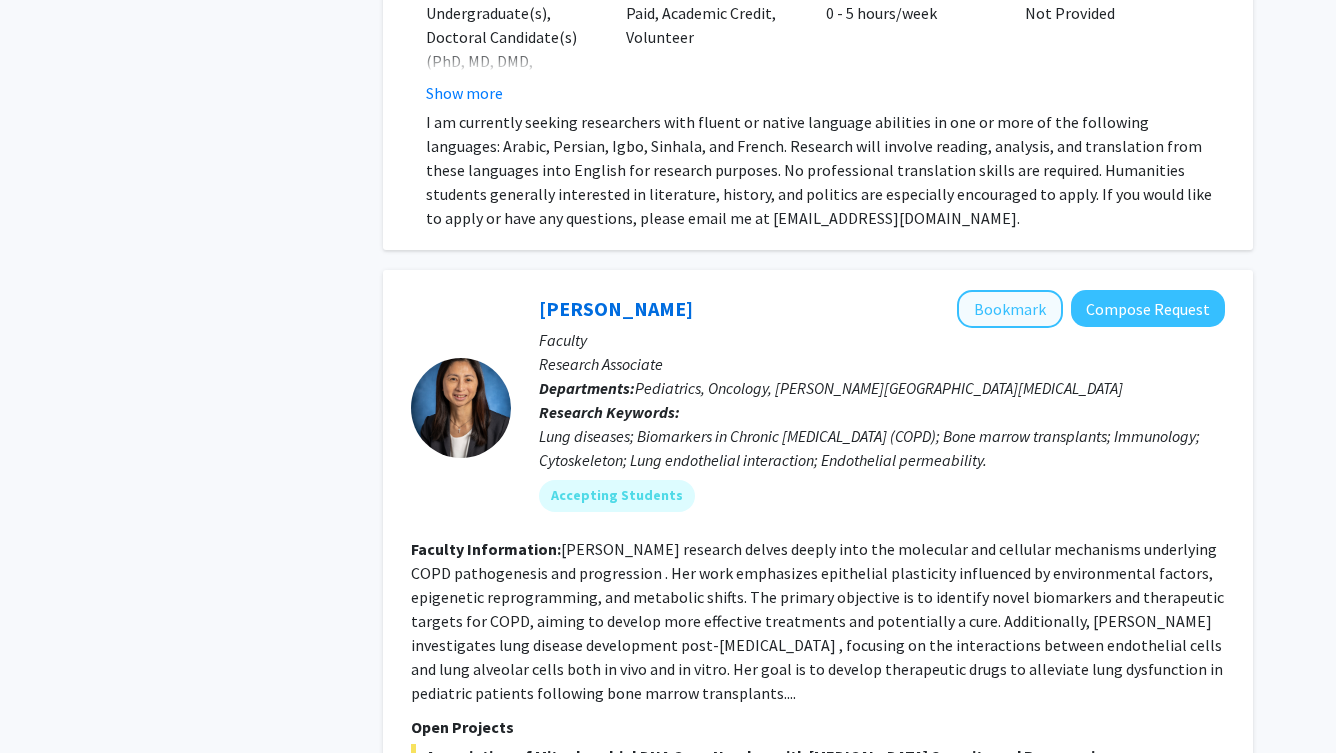 click on "Bookmark" 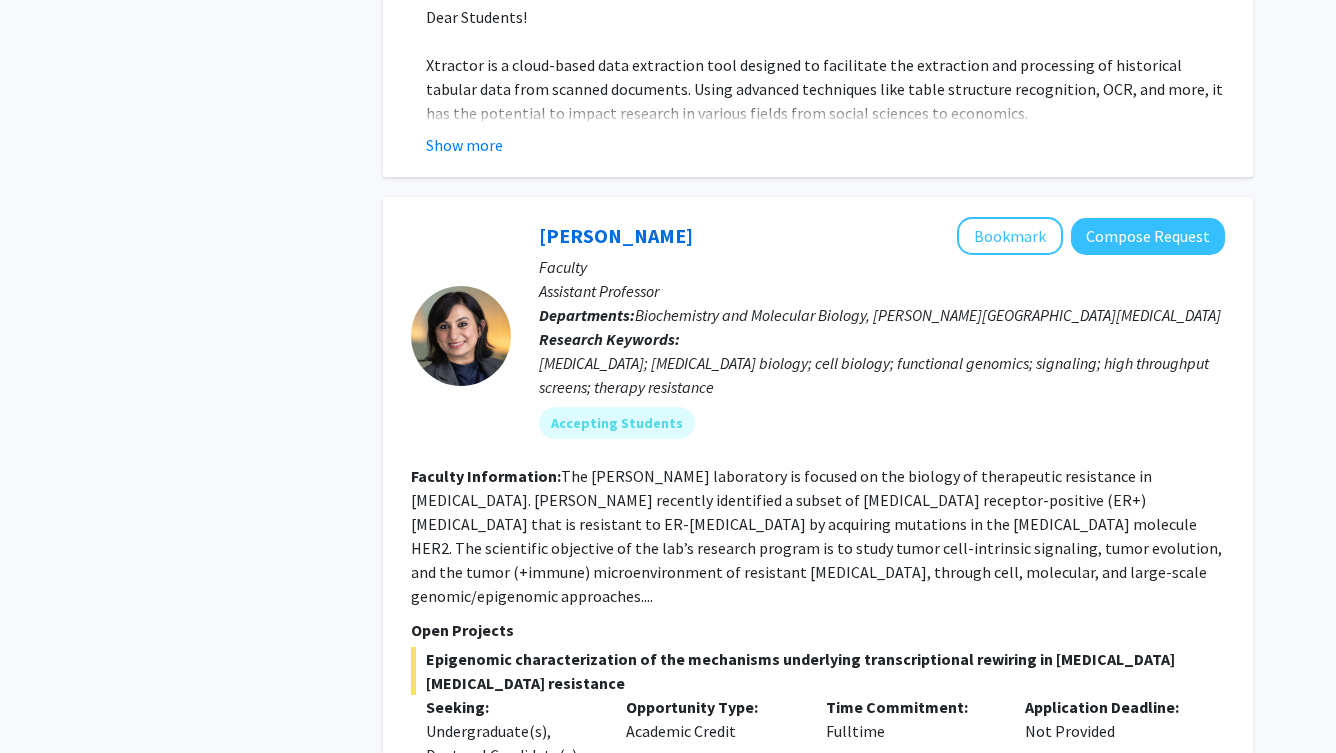 scroll, scrollTop: 7211, scrollLeft: 0, axis: vertical 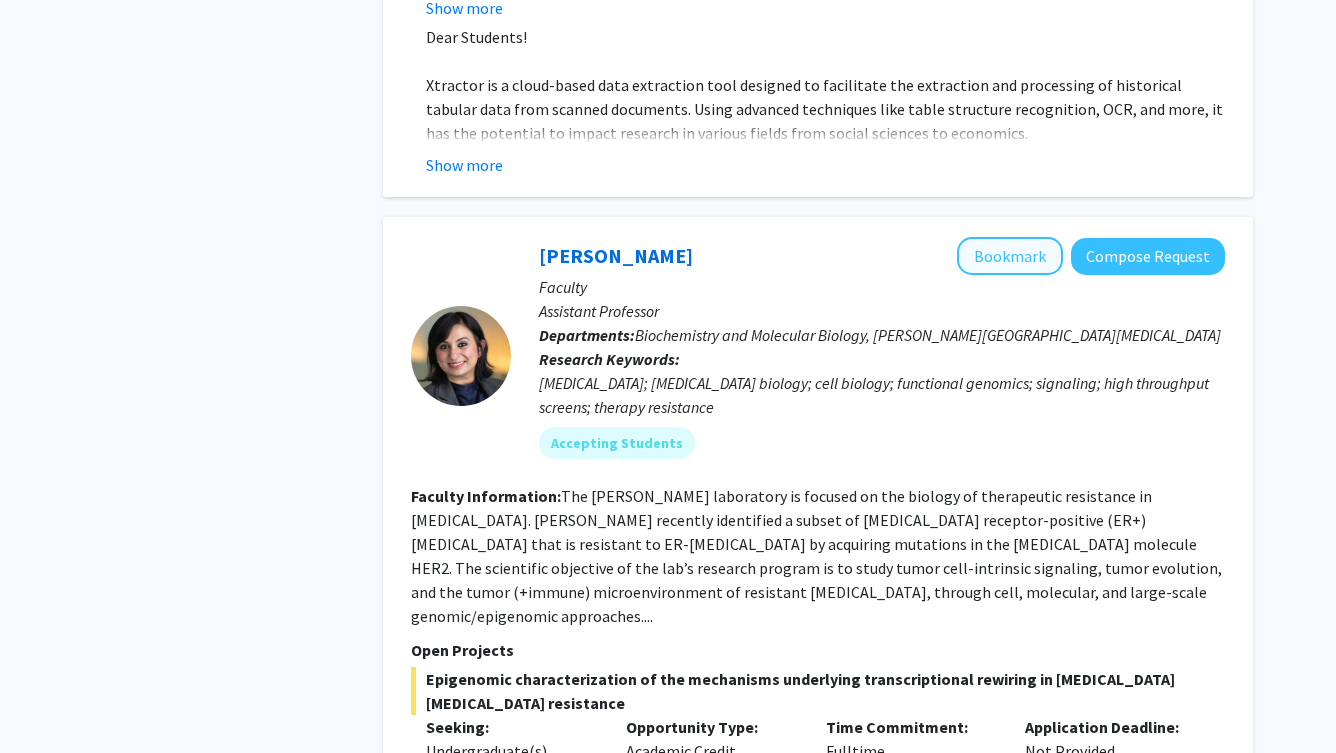 click on "Bookmark" 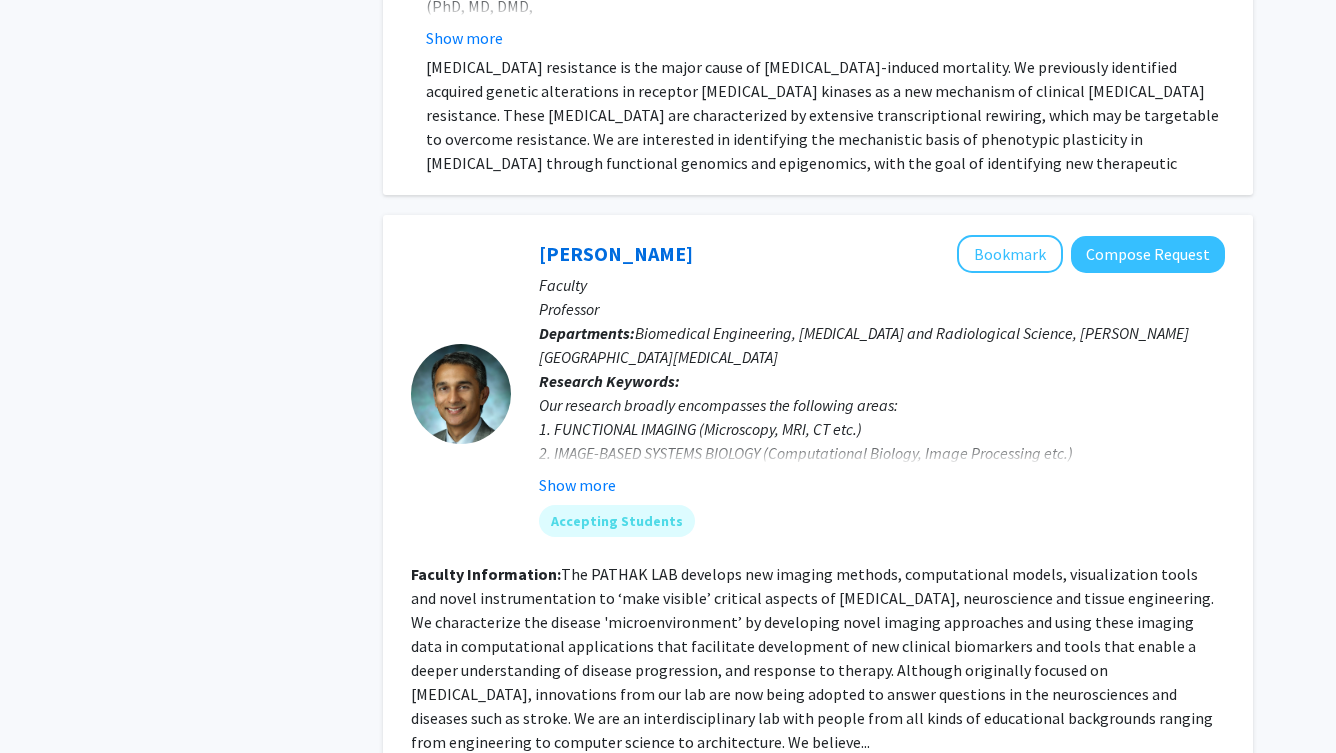 scroll, scrollTop: 8013, scrollLeft: 0, axis: vertical 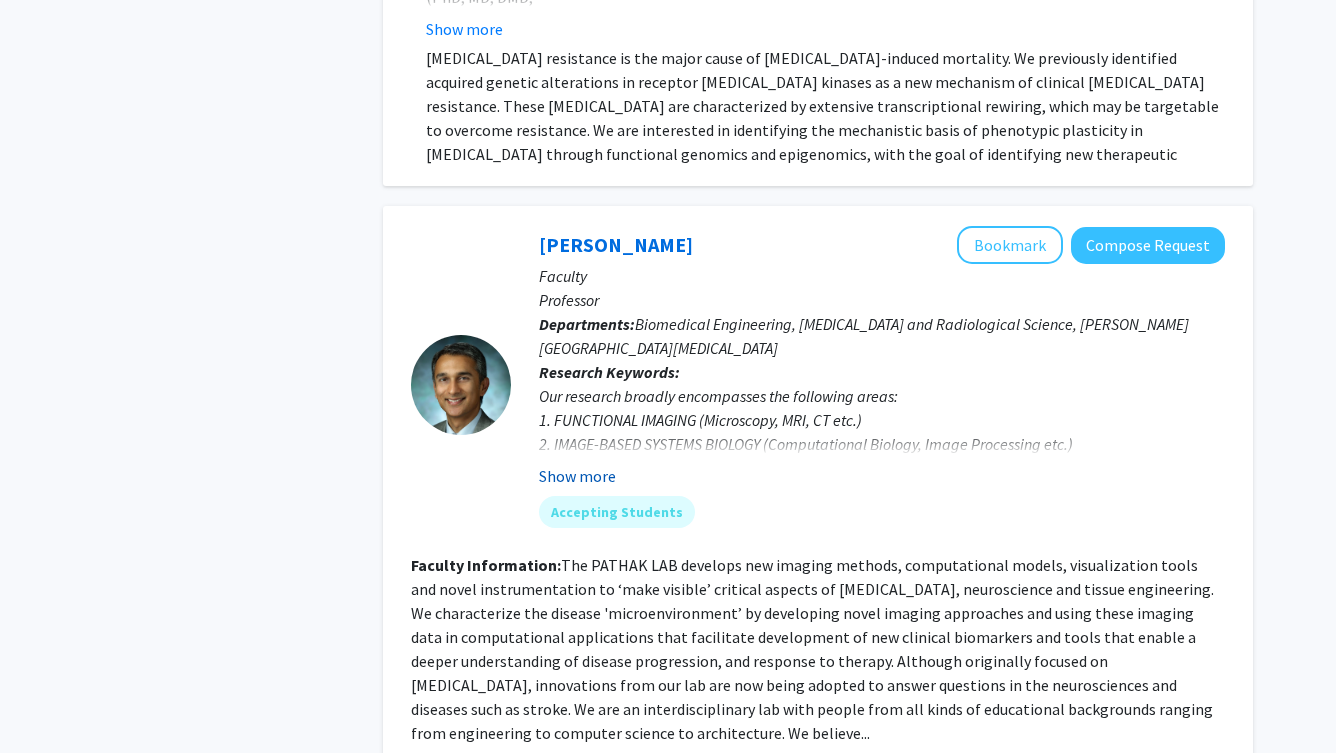 click on "Show more" 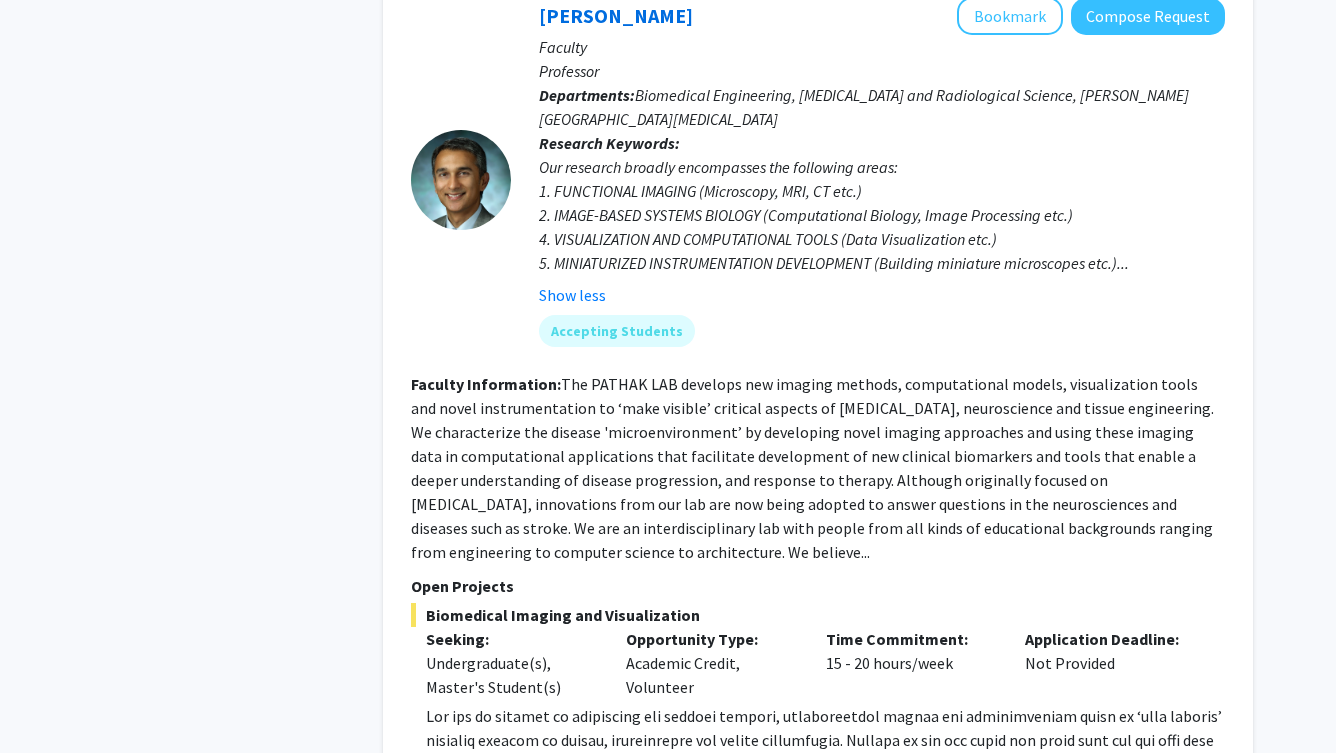 scroll, scrollTop: 8249, scrollLeft: 0, axis: vertical 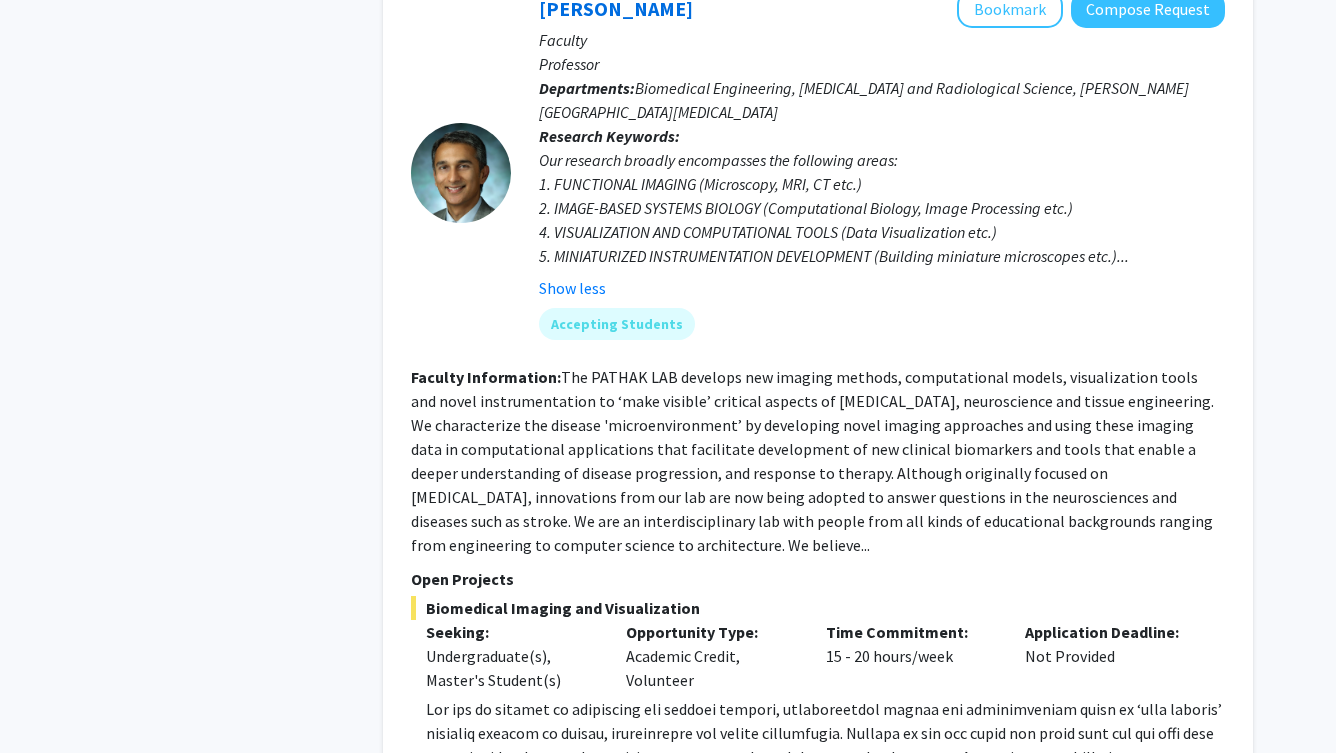 click on "Show more" 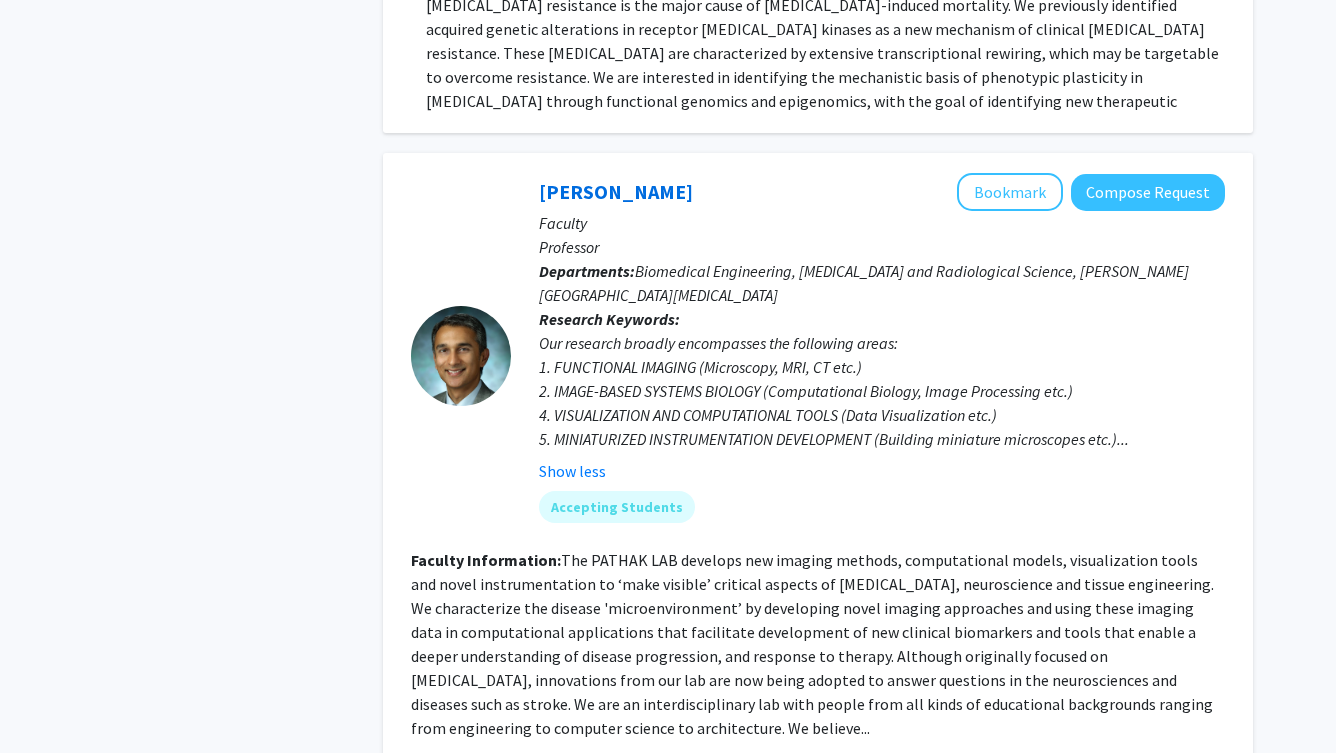 scroll, scrollTop: 7922, scrollLeft: 0, axis: vertical 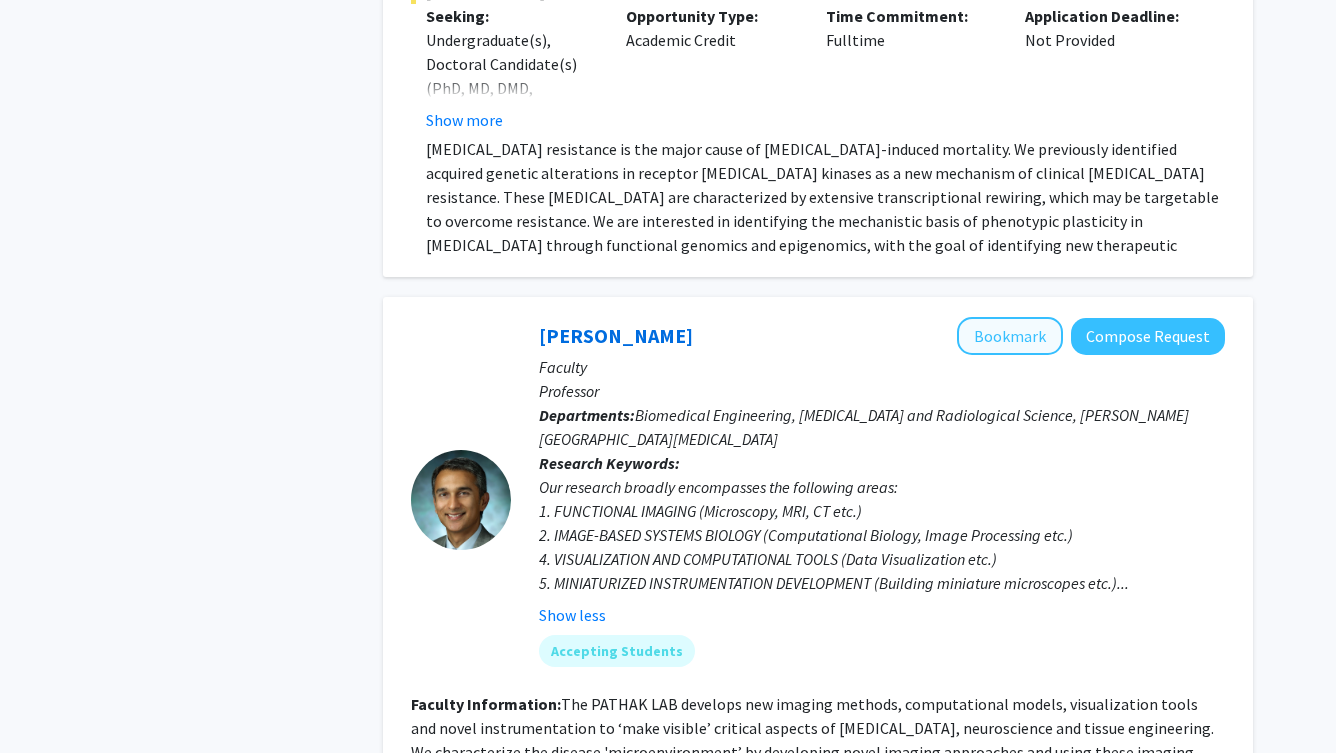 click on "Bookmark" 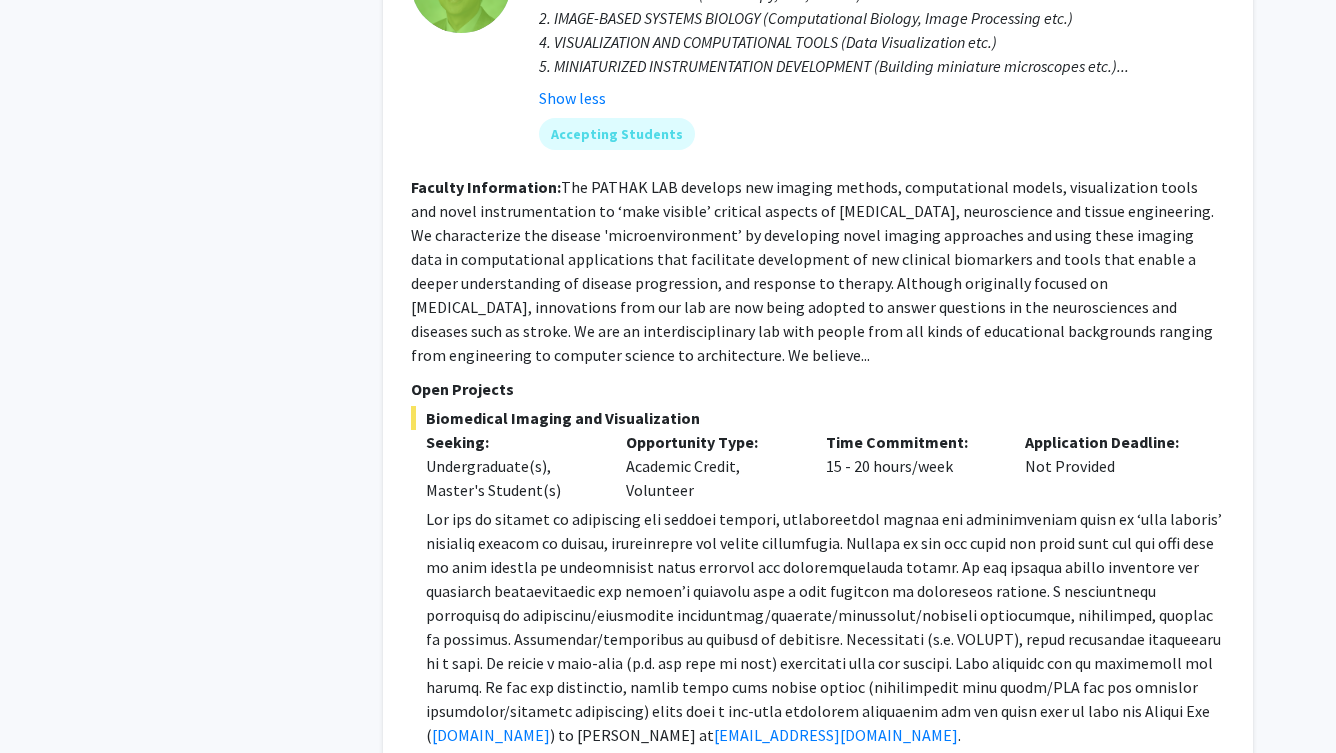 scroll, scrollTop: 8454, scrollLeft: 0, axis: vertical 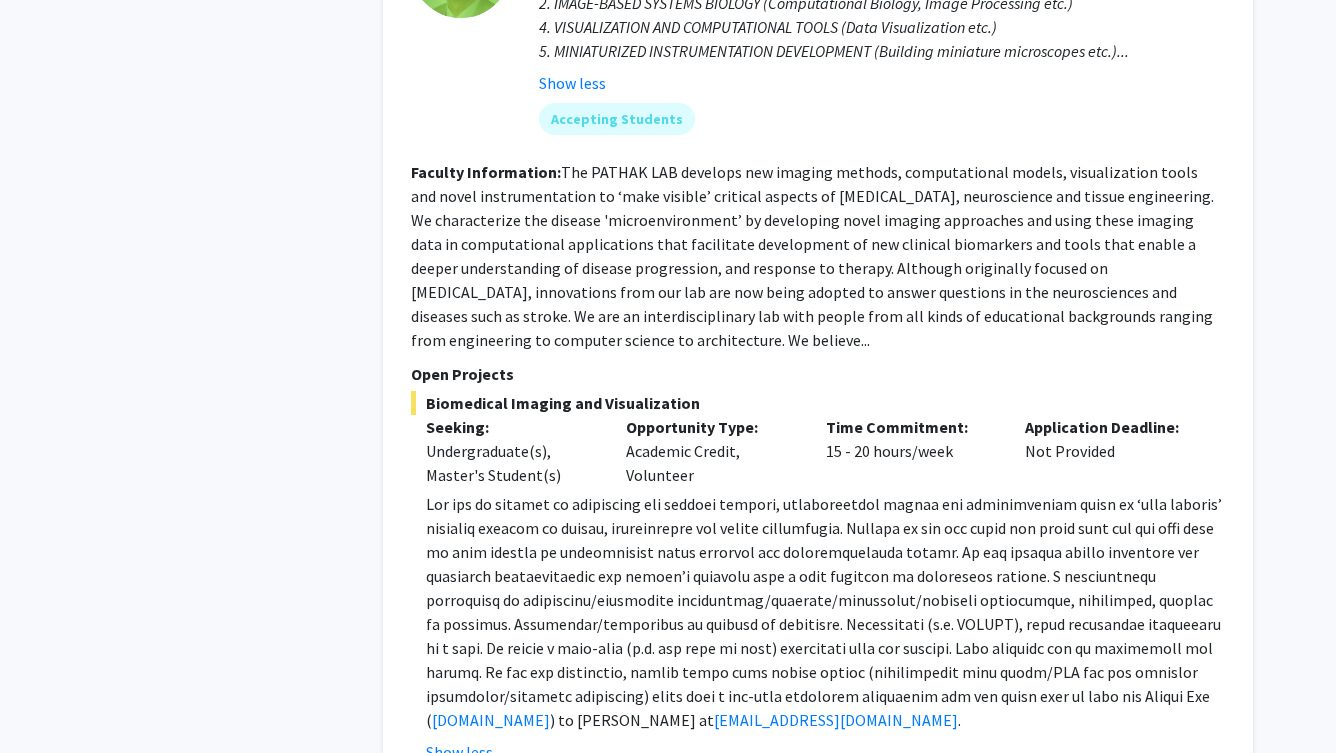 click on "2" 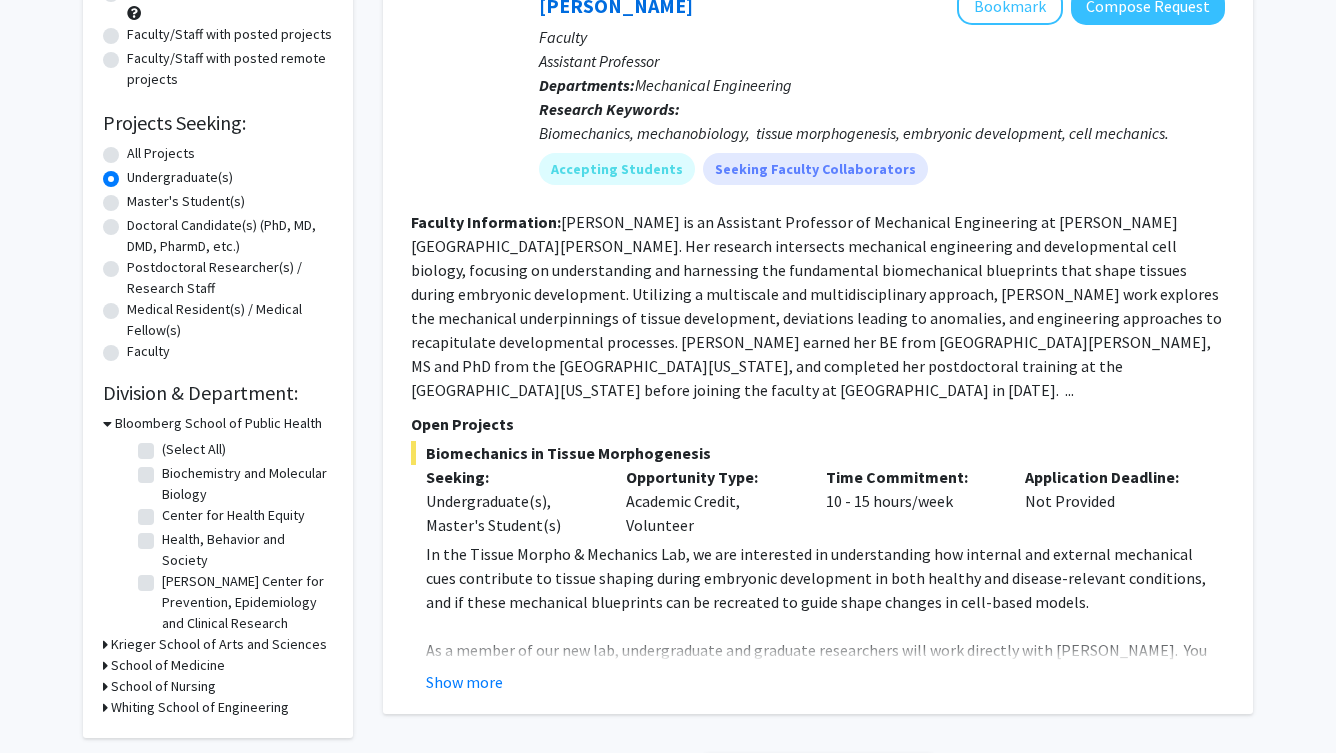 scroll, scrollTop: 253, scrollLeft: 0, axis: vertical 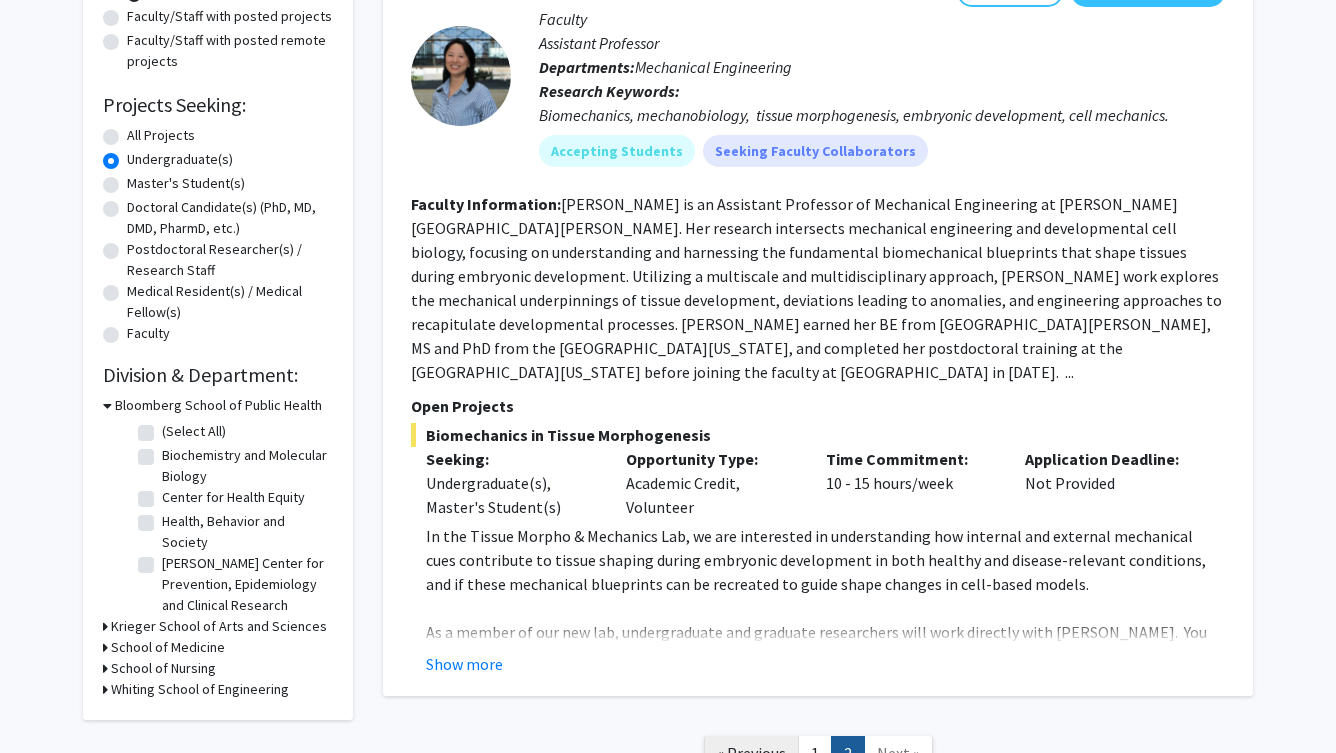 click on "« Previous" 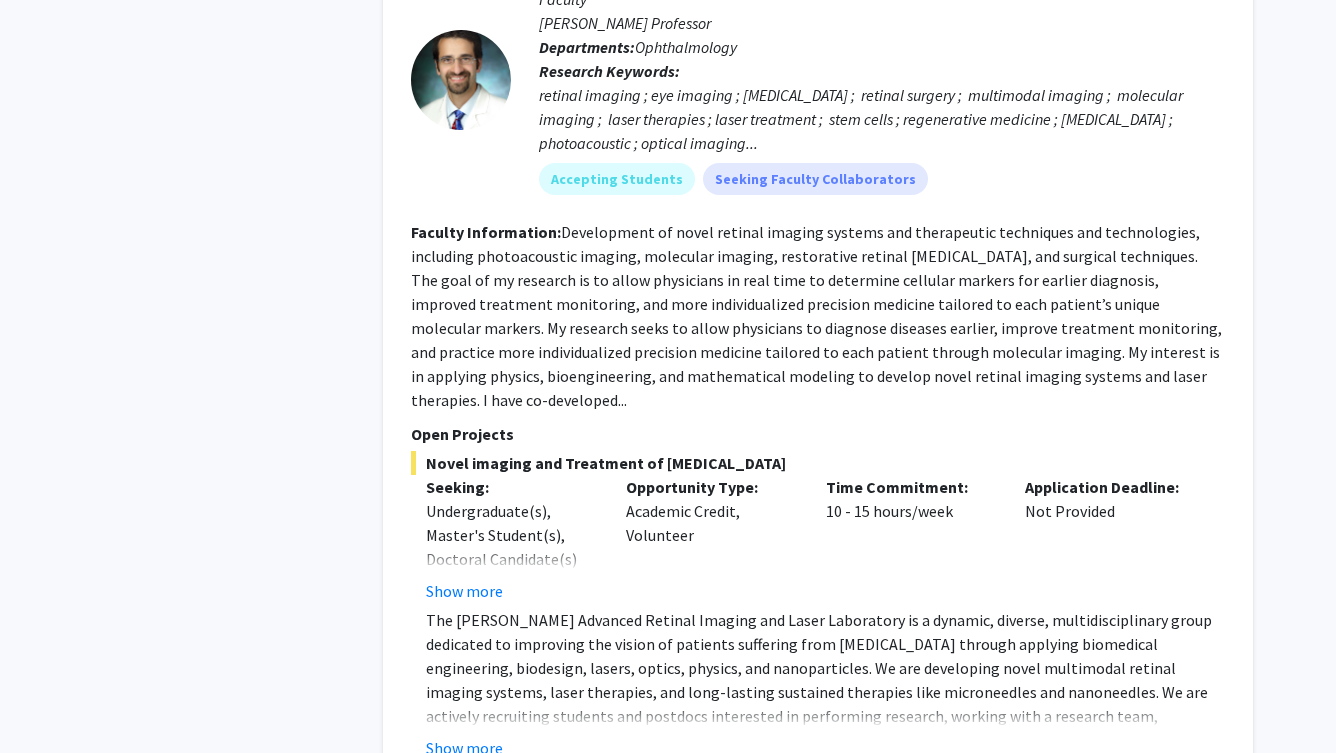 scroll, scrollTop: 2013, scrollLeft: 0, axis: vertical 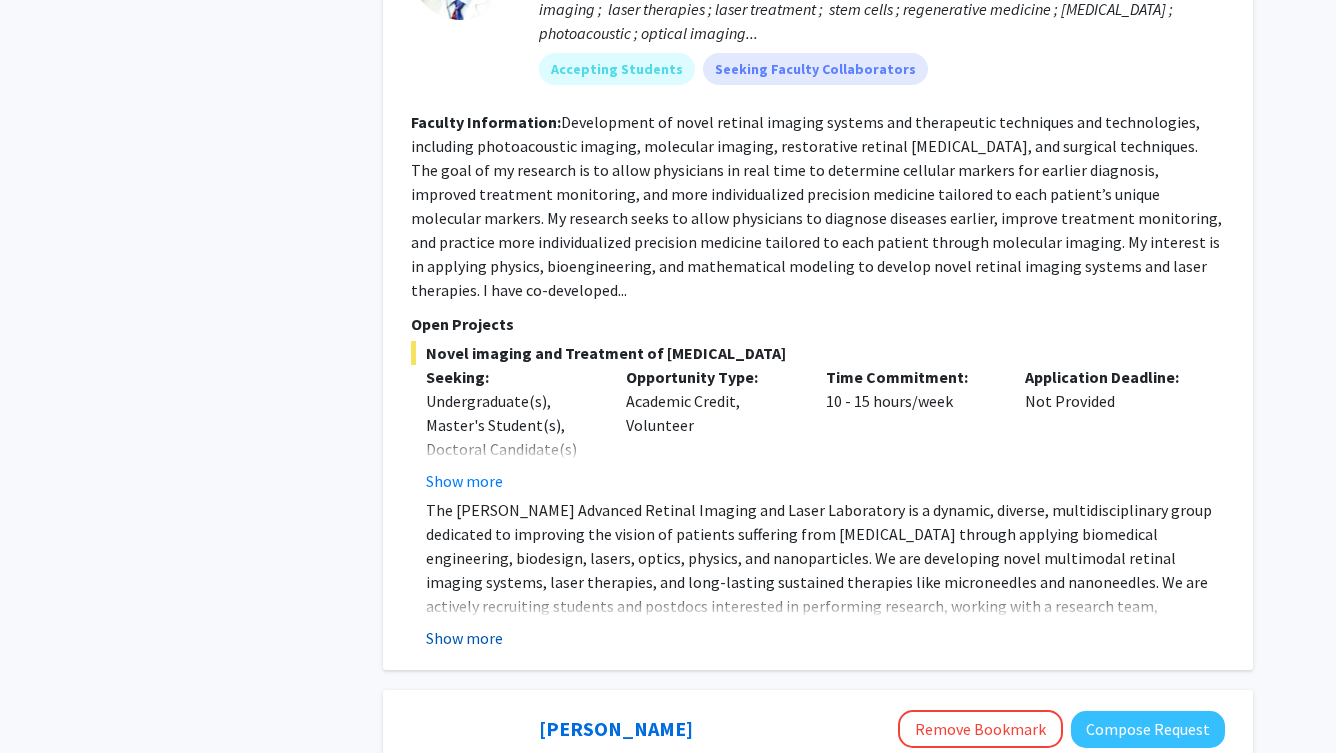 click on "Show more" 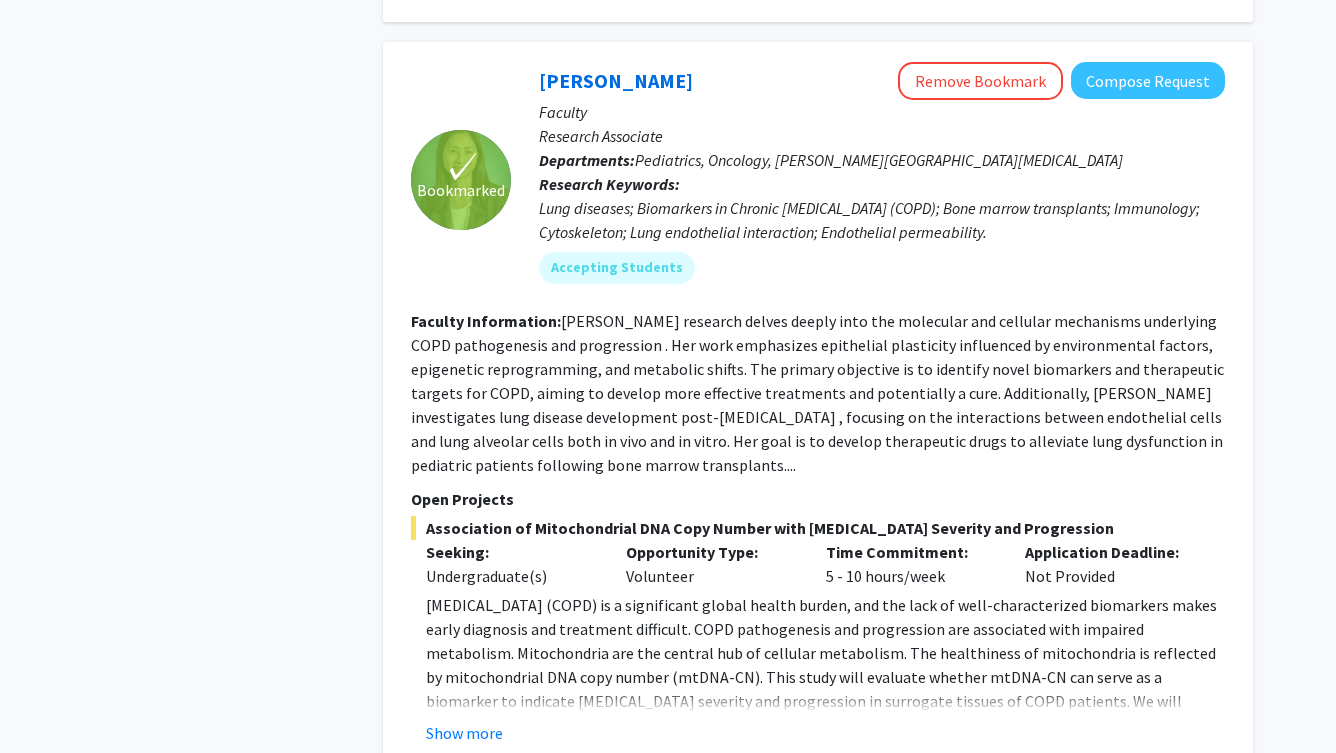 scroll, scrollTop: 4401, scrollLeft: 0, axis: vertical 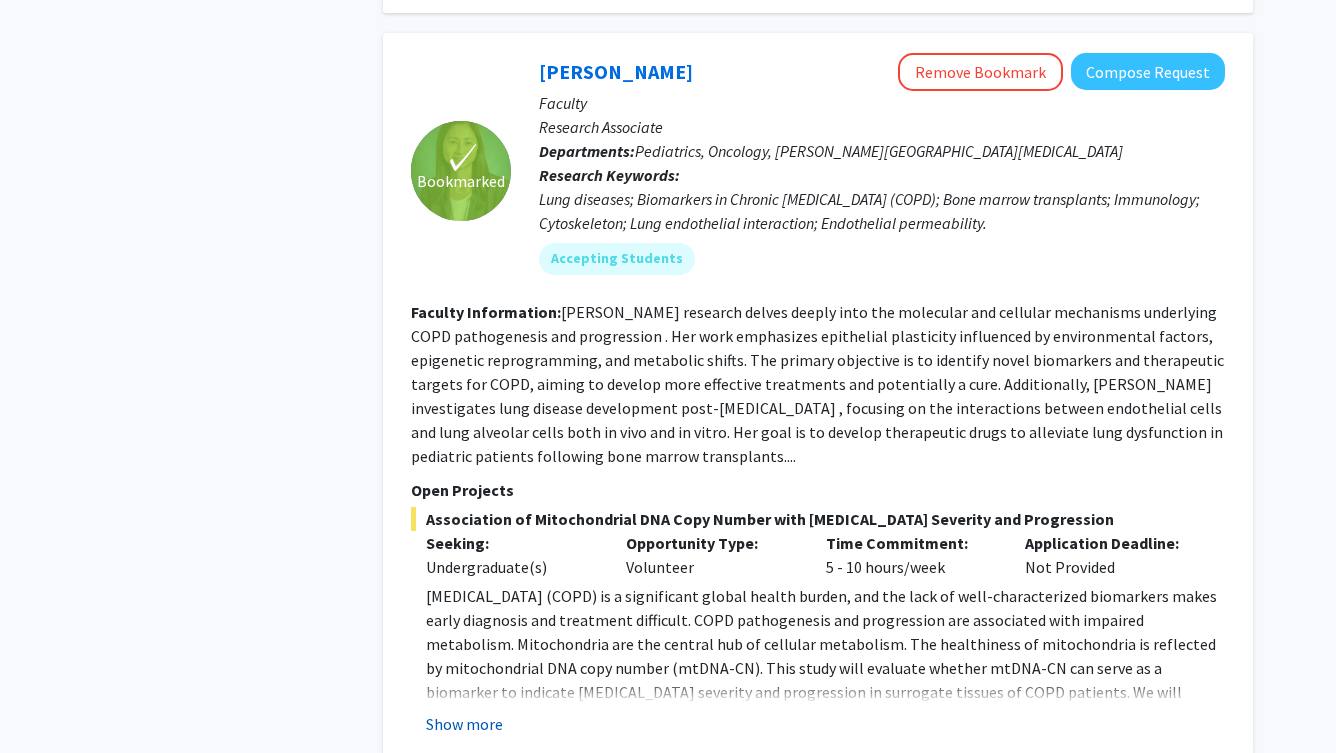 click on "Show more" 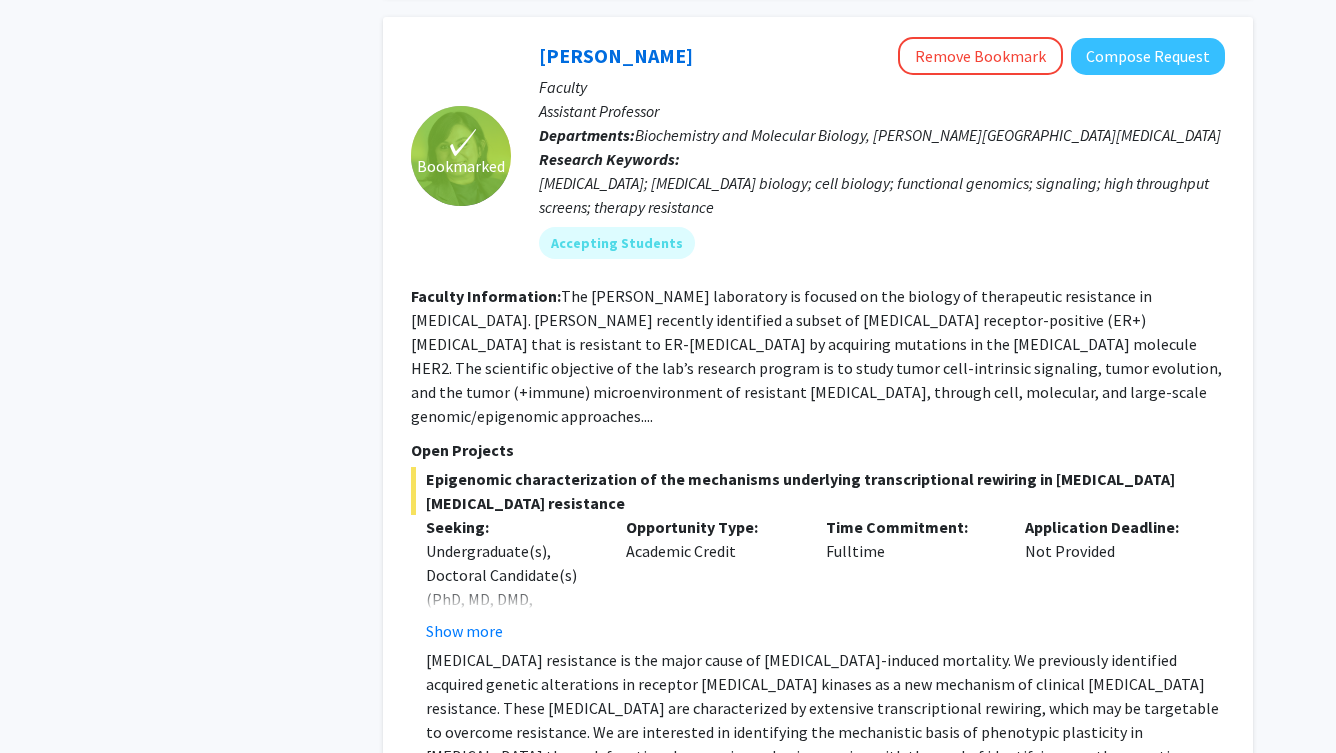 scroll, scrollTop: 7238, scrollLeft: 0, axis: vertical 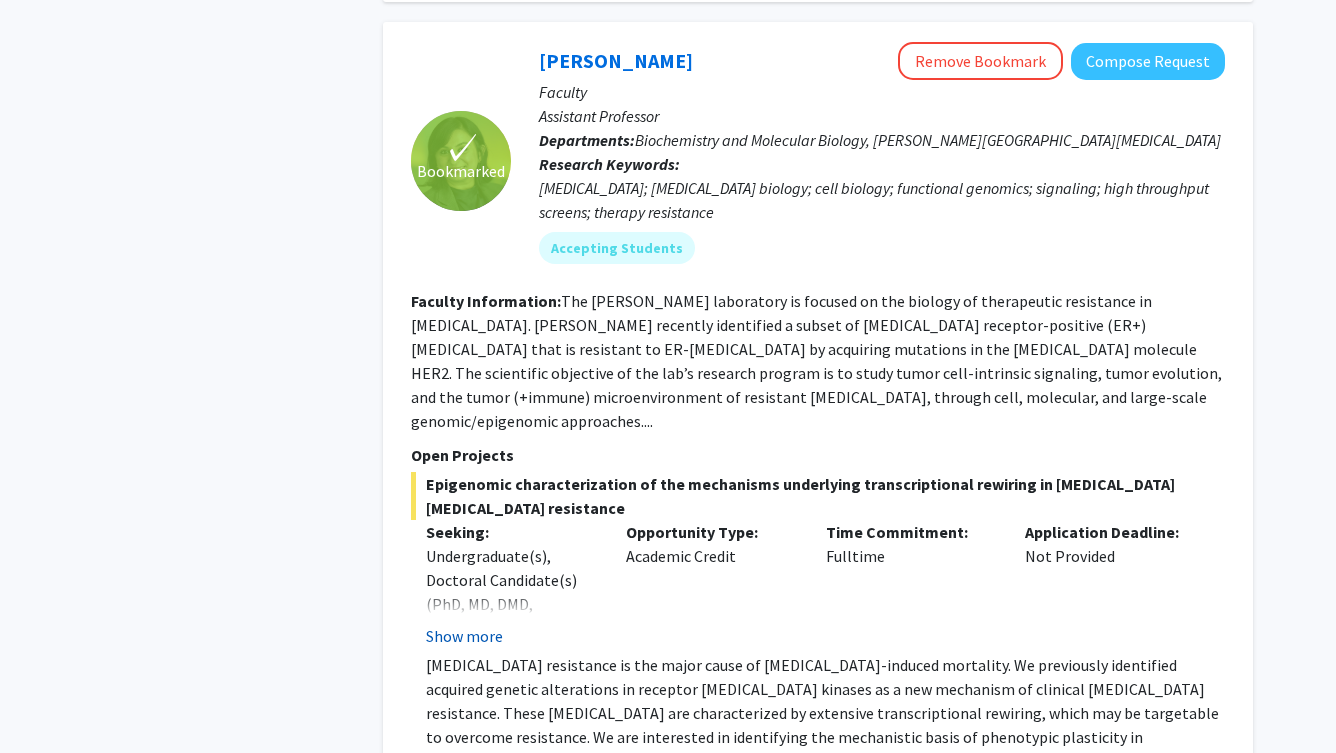 click on "Show more" 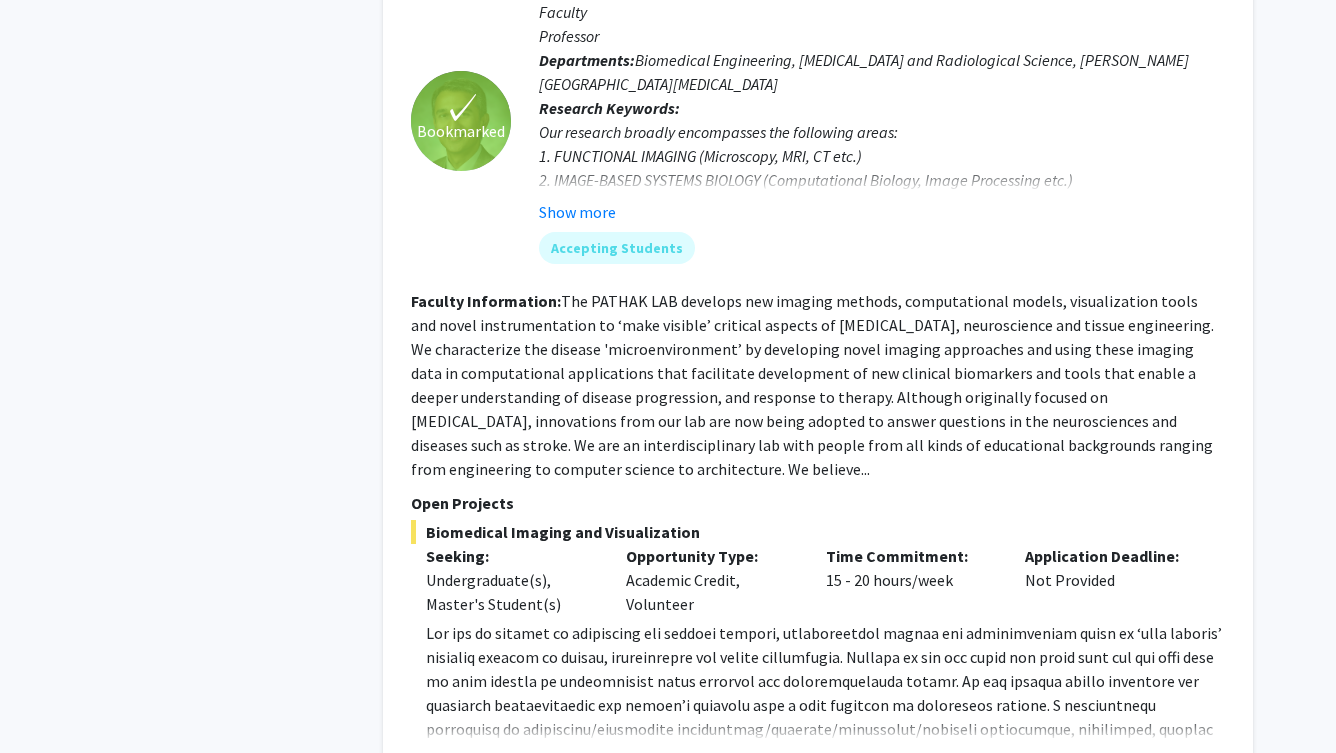 scroll, scrollTop: 8260, scrollLeft: 0, axis: vertical 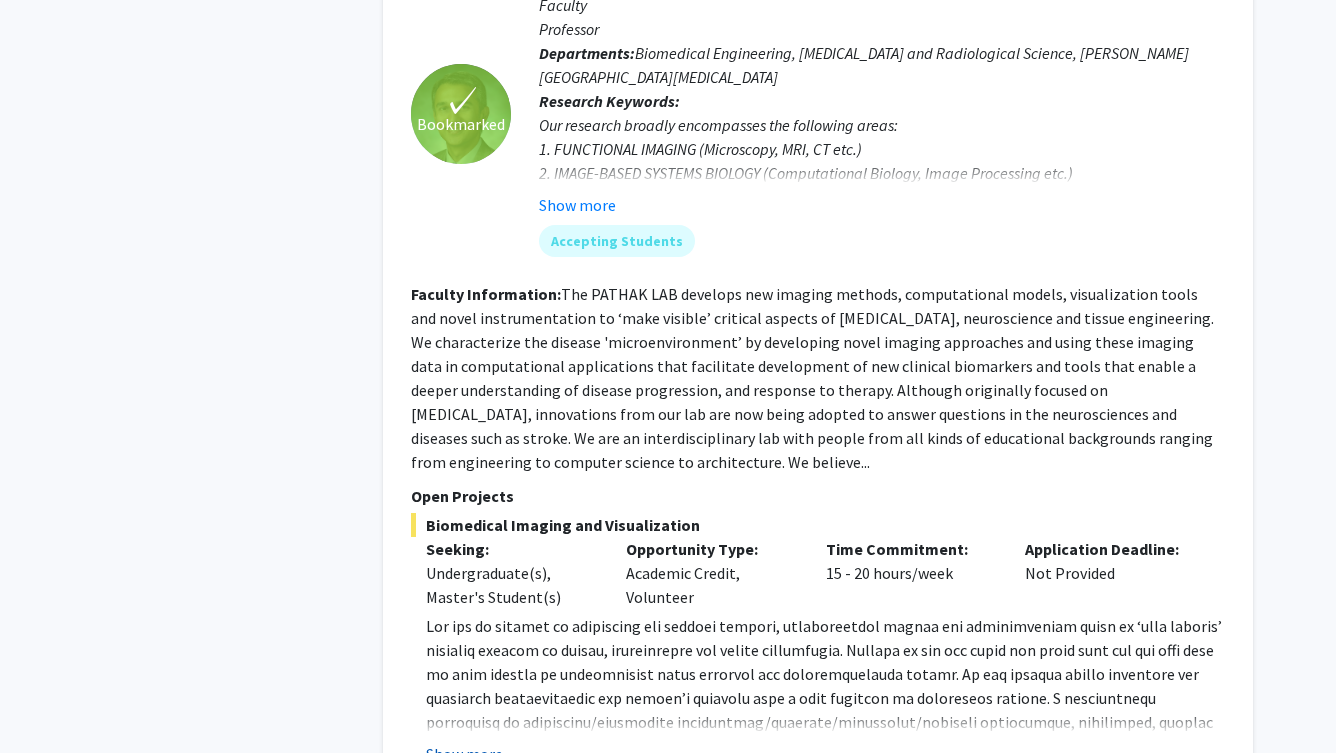 click on "Show more" 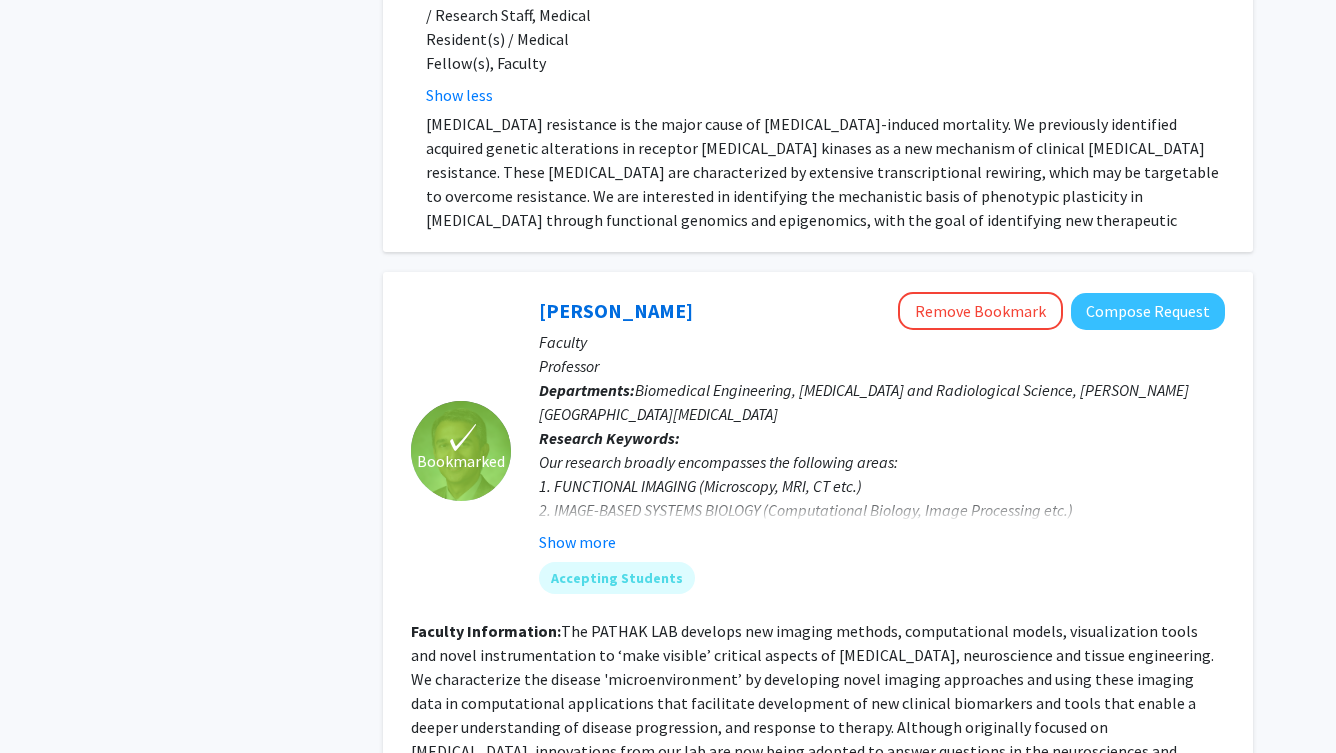 scroll, scrollTop: 7909, scrollLeft: 0, axis: vertical 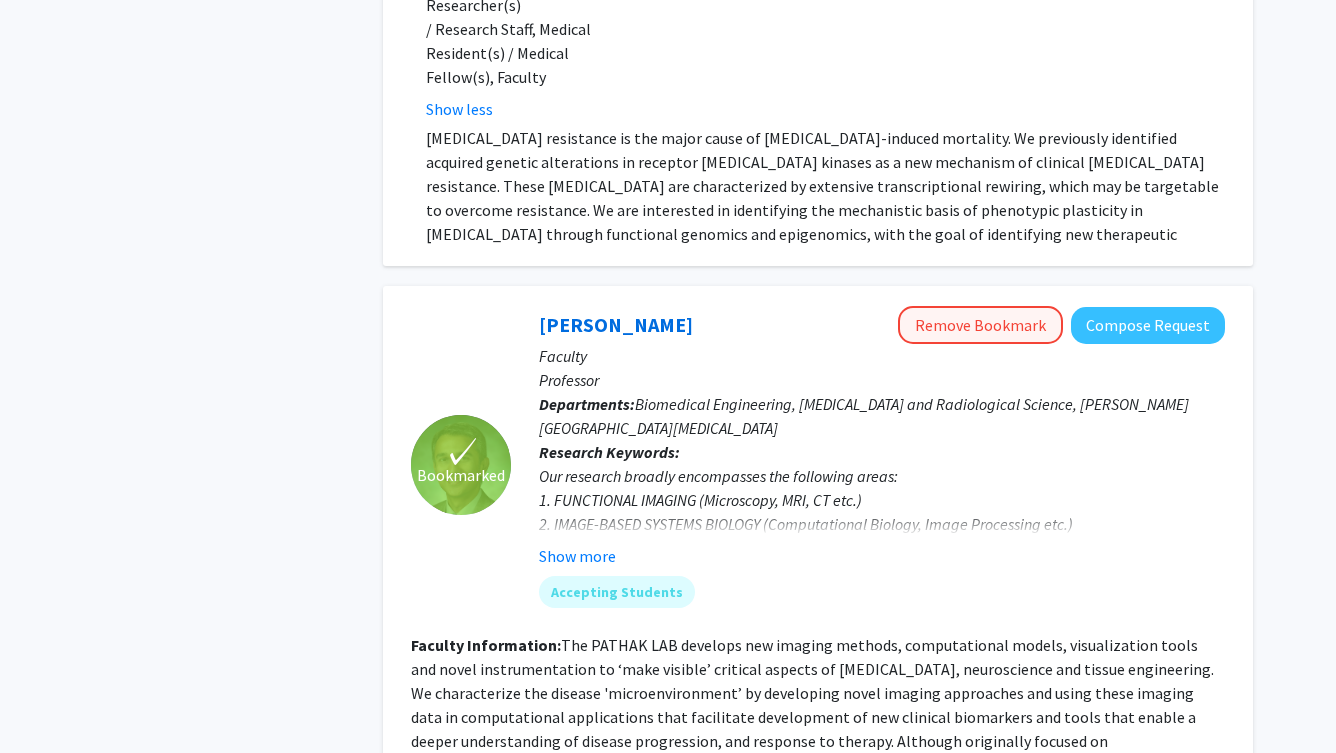 click on "Remove Bookmark" 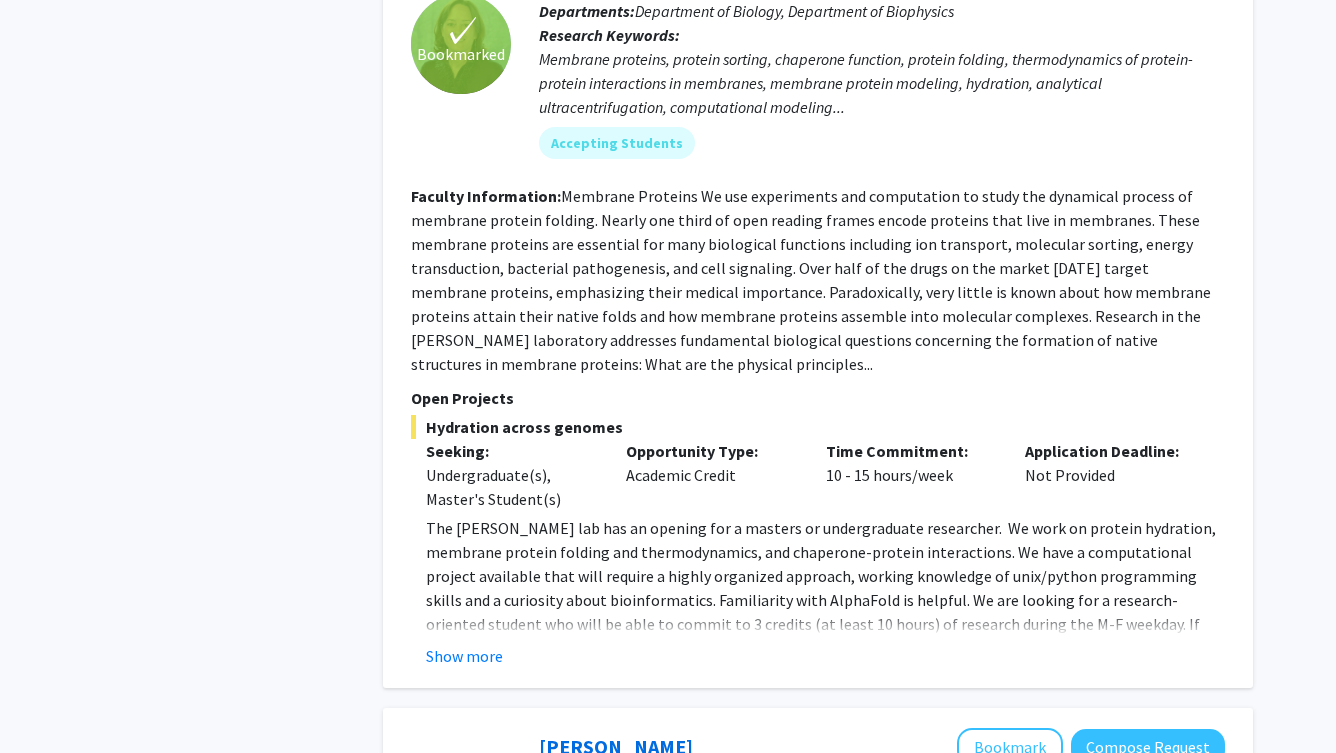 scroll, scrollTop: 2884, scrollLeft: 0, axis: vertical 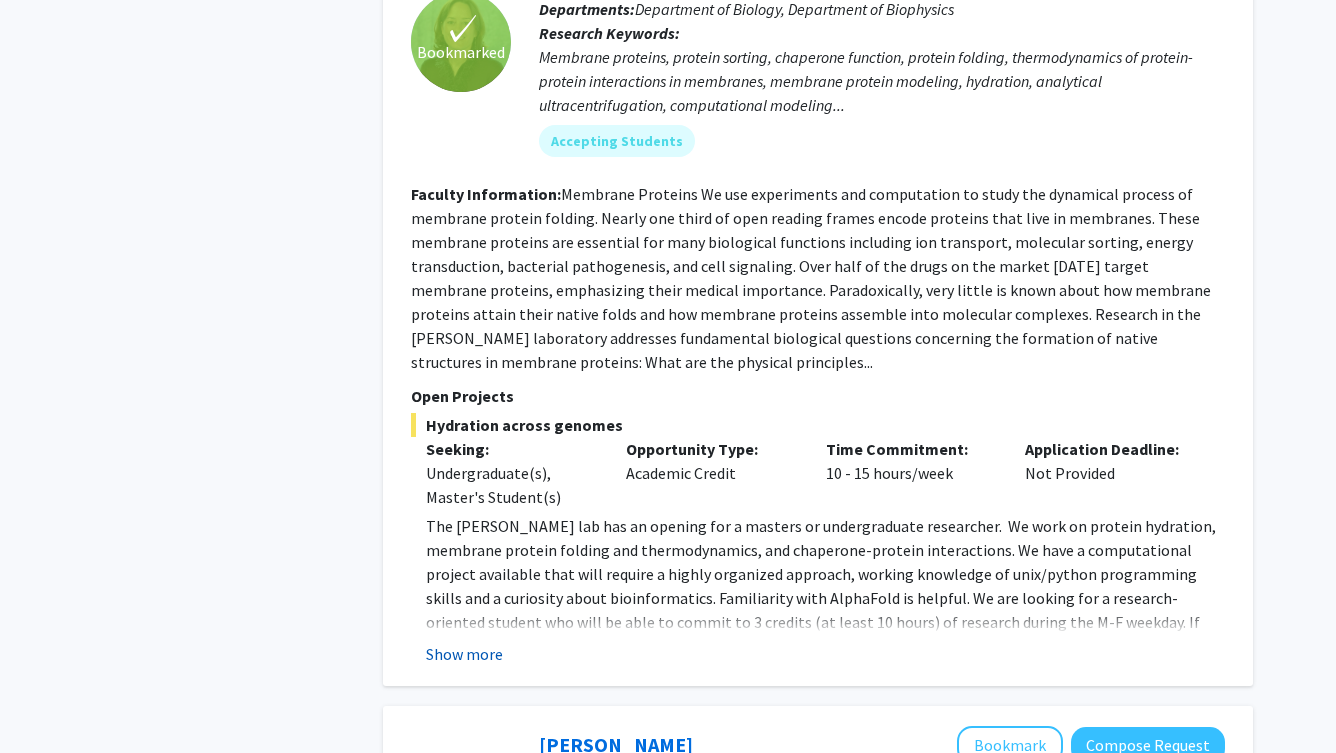 click on "Show more" 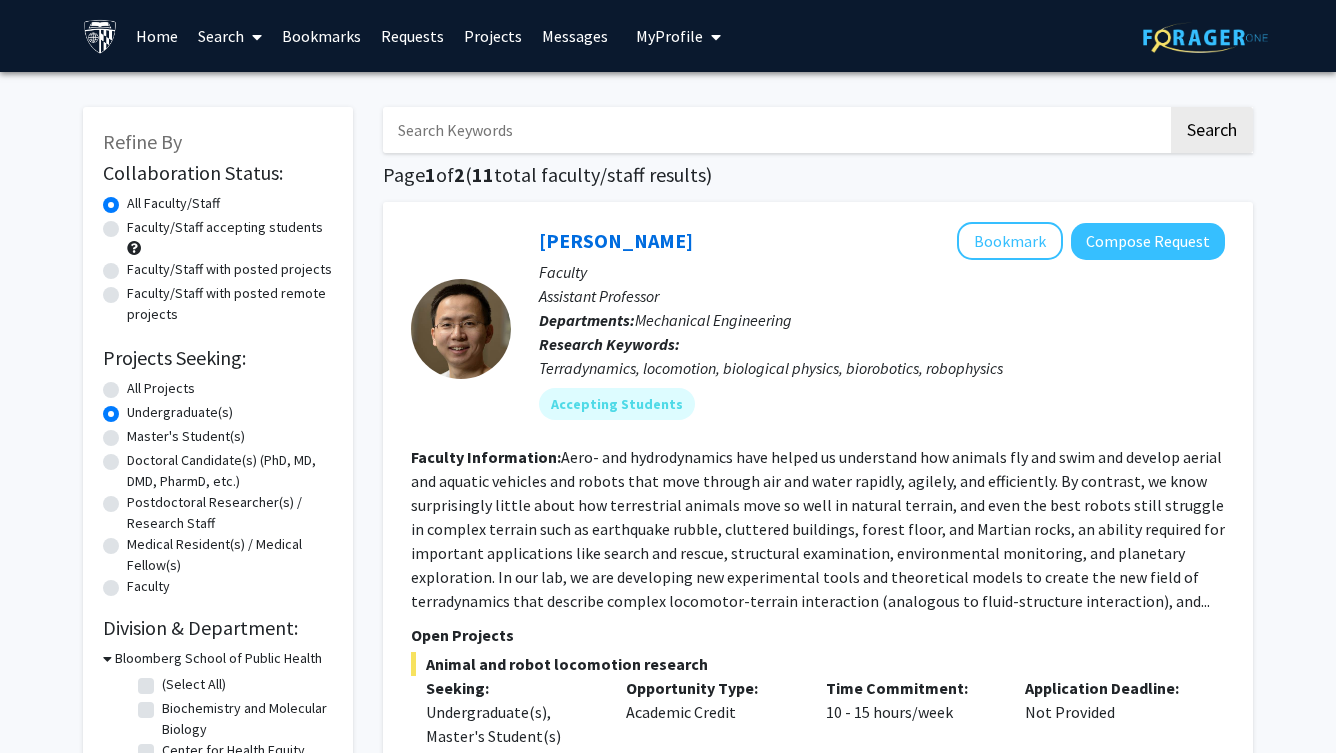scroll, scrollTop: 0, scrollLeft: 0, axis: both 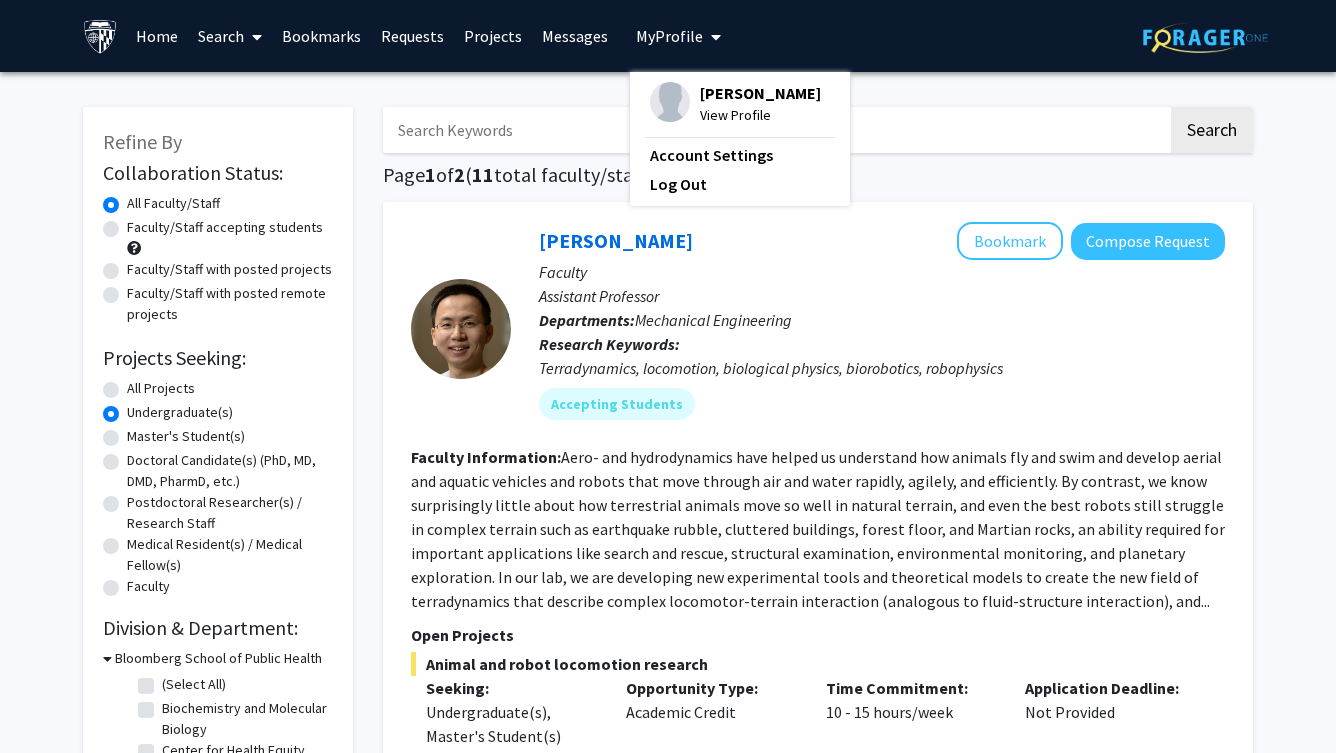 click on "Tracy Nguyen" at bounding box center (760, 93) 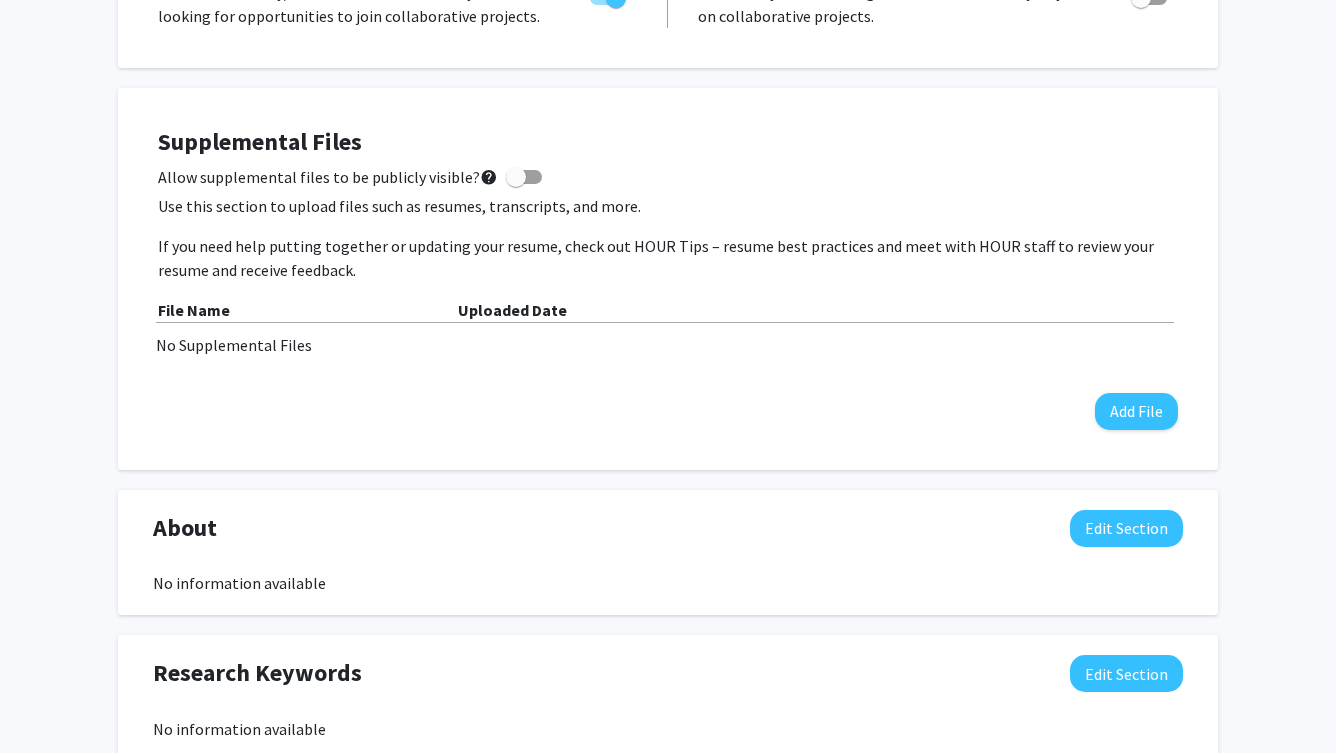 scroll, scrollTop: 506, scrollLeft: 0, axis: vertical 